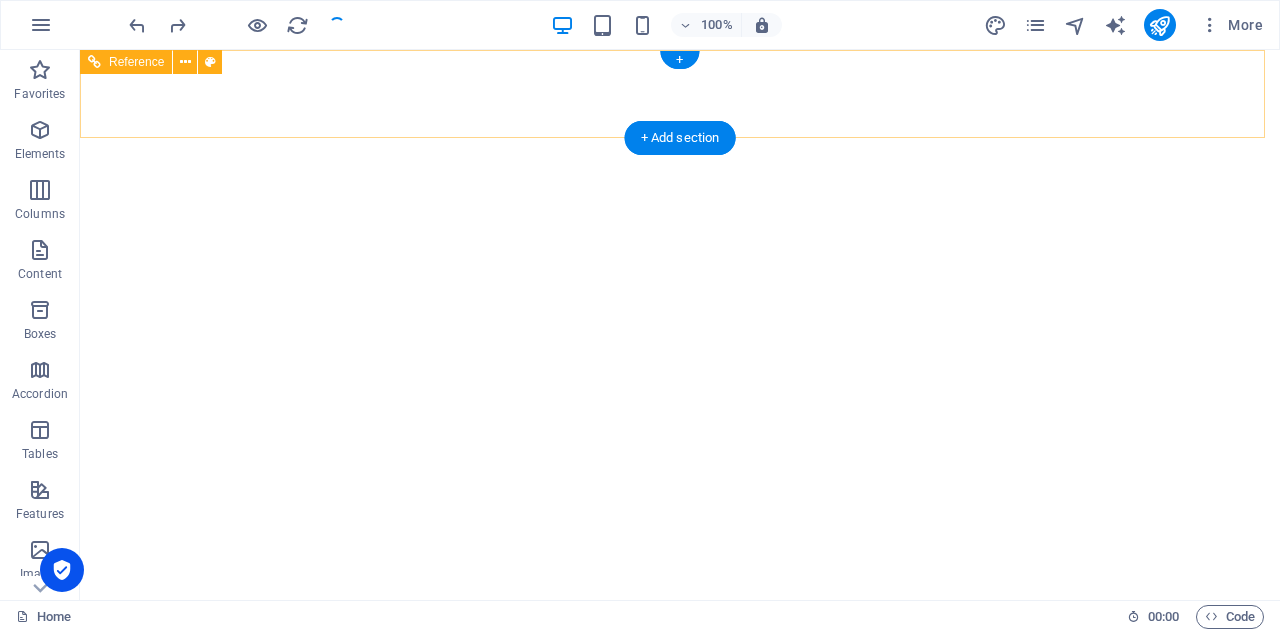 scroll, scrollTop: 0, scrollLeft: 0, axis: both 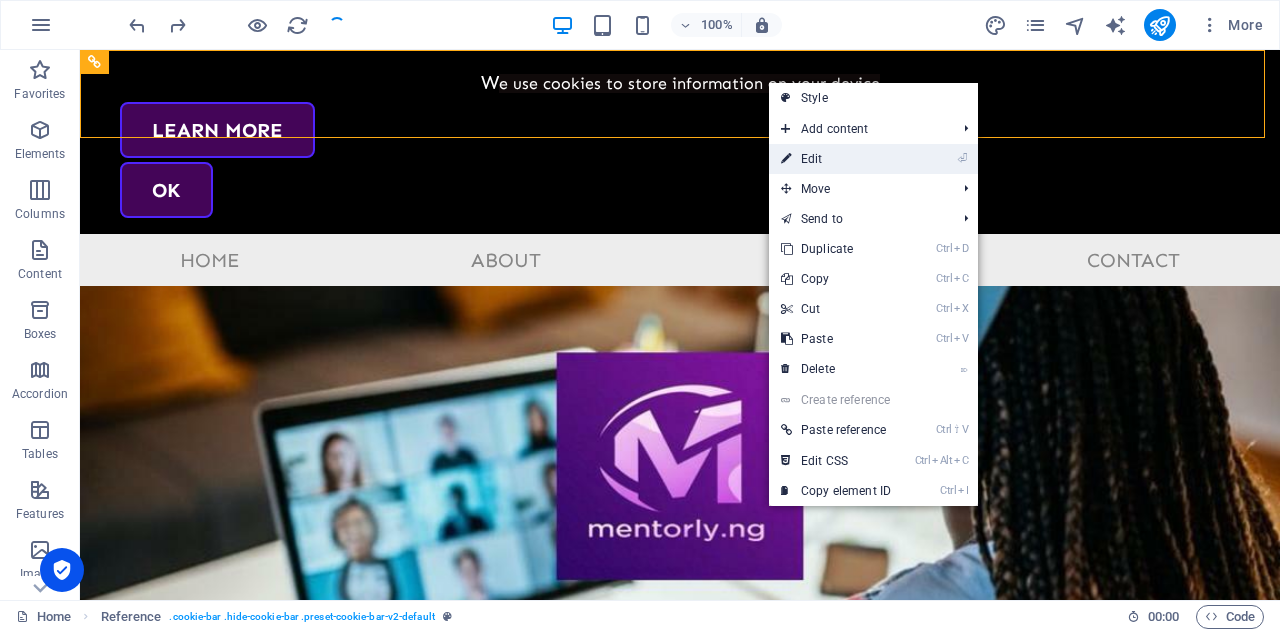 click on "⏎  Edit" at bounding box center [836, 159] 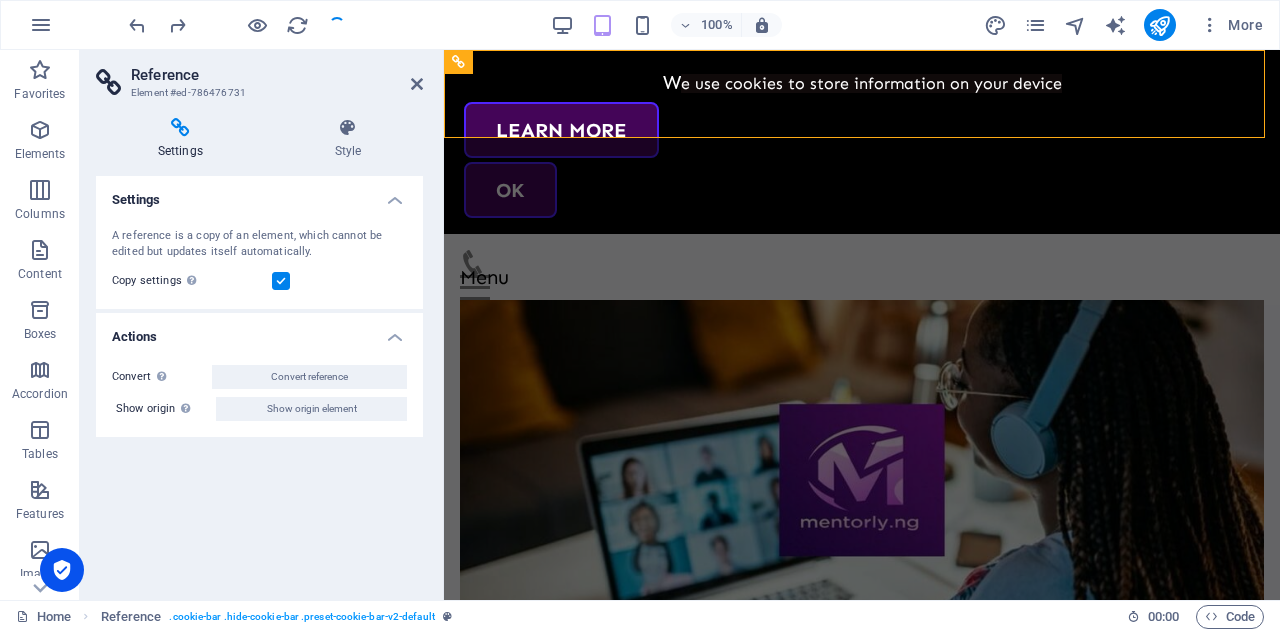 click at bounding box center (281, 281) 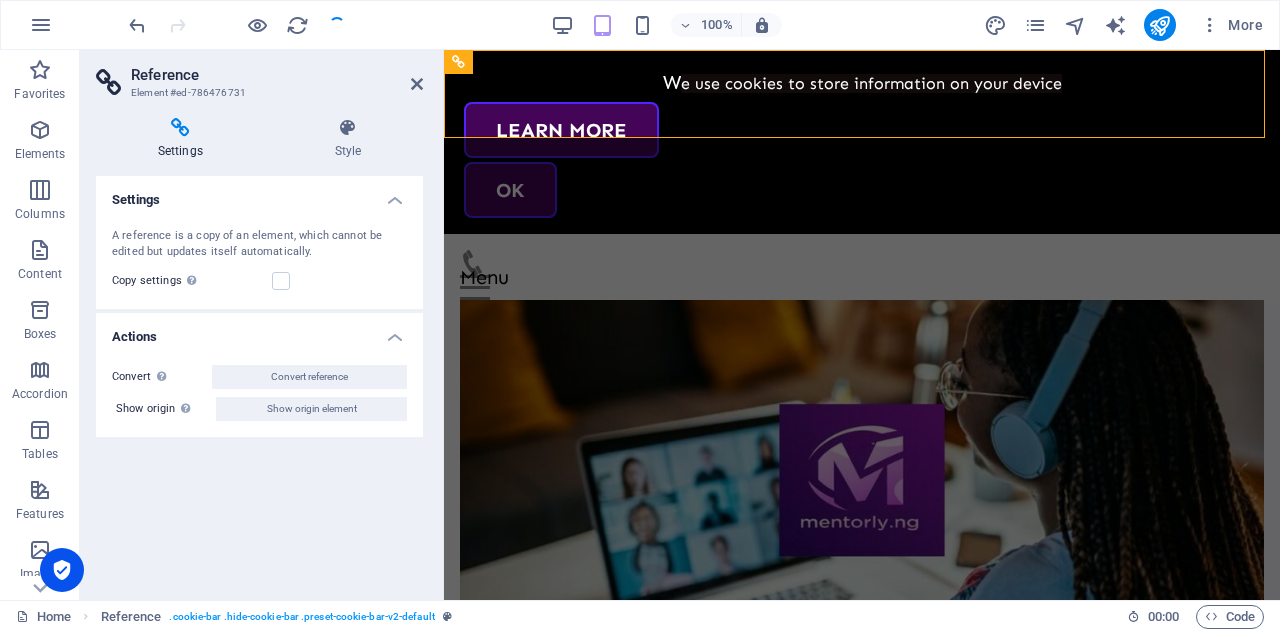click on "Reference" at bounding box center (277, 75) 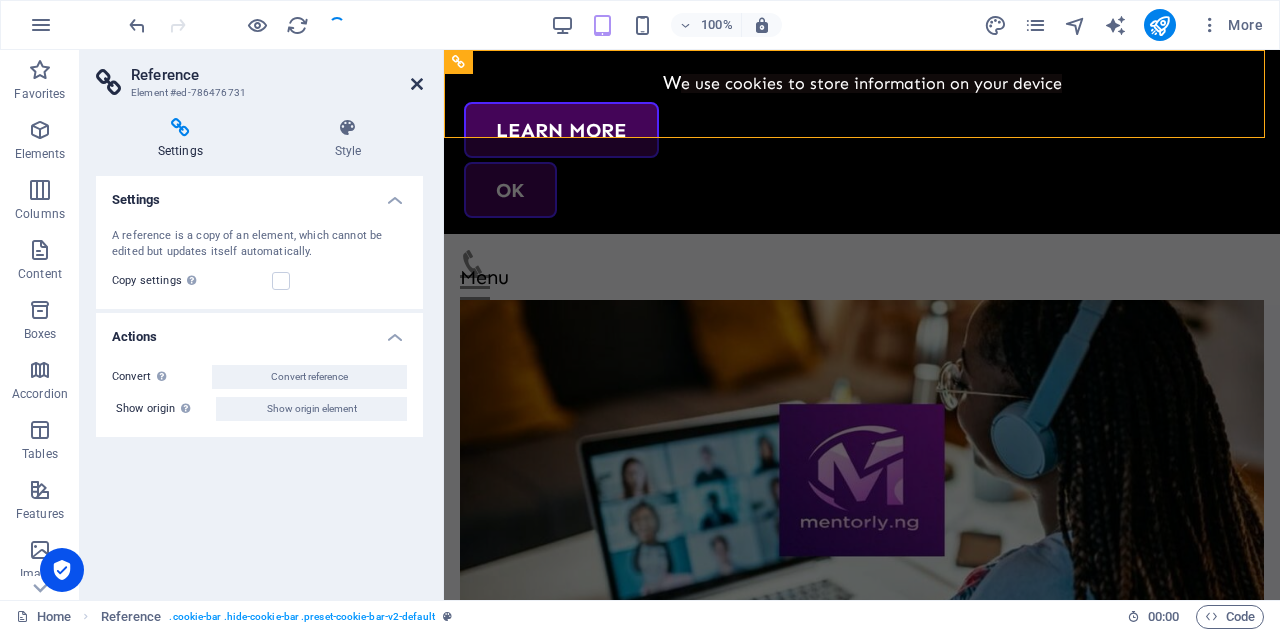 click at bounding box center (417, 84) 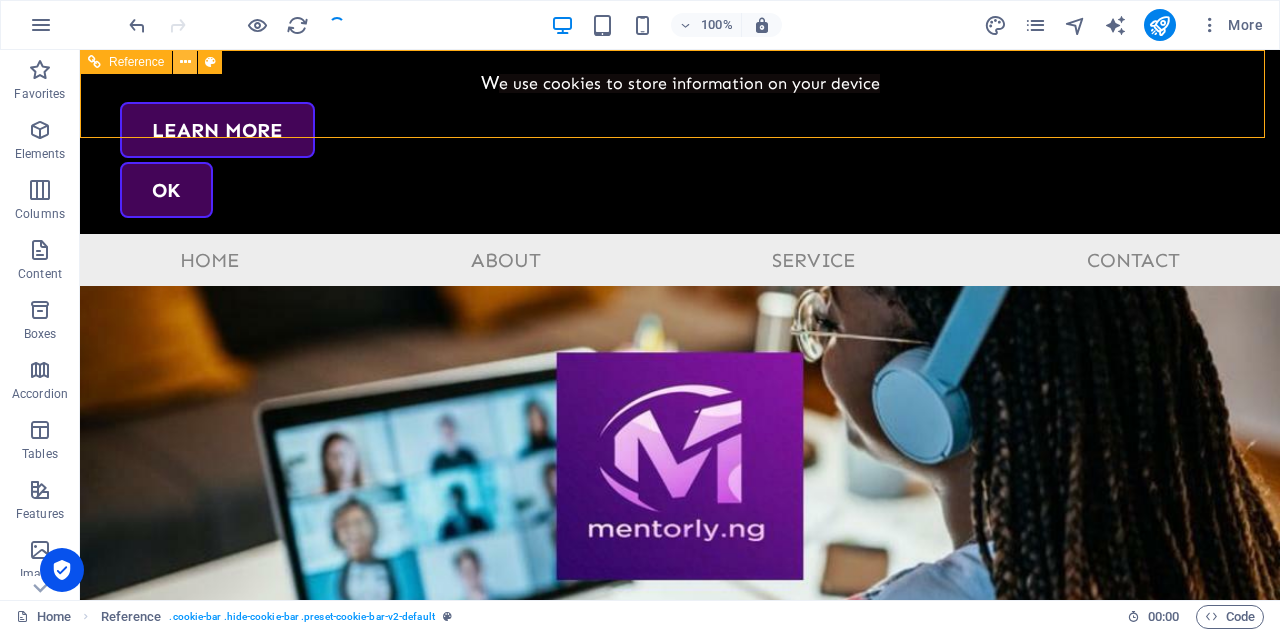 click at bounding box center [185, 62] 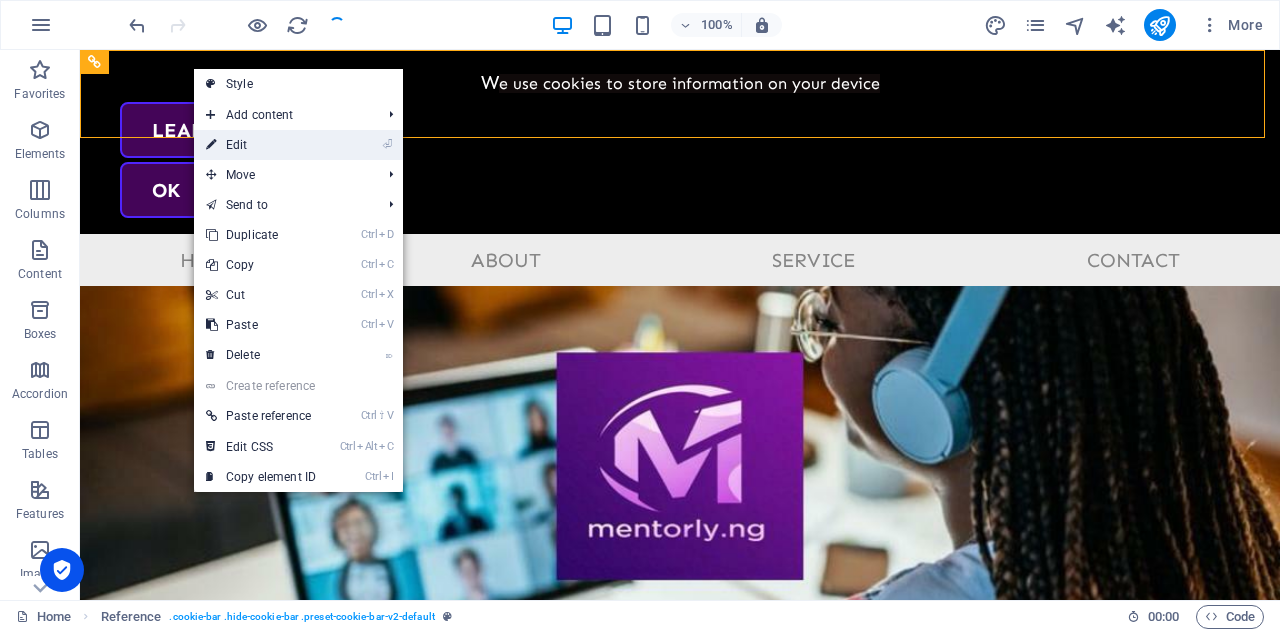 click on "⏎  Edit" at bounding box center [261, 145] 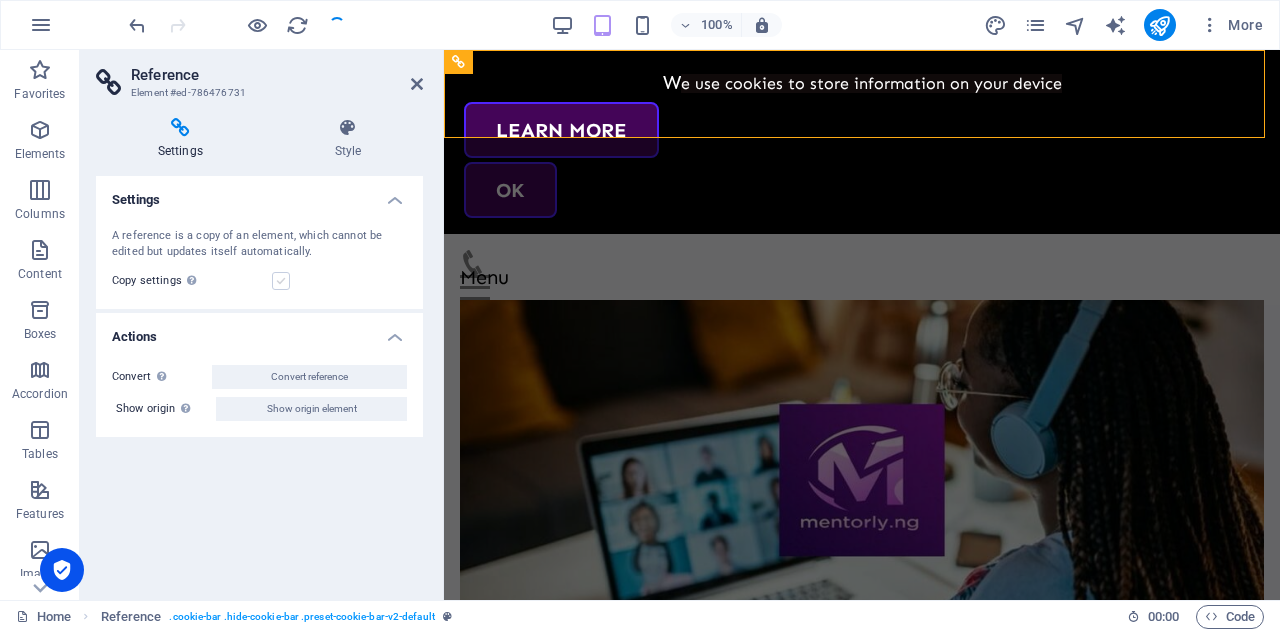 click at bounding box center (281, 281) 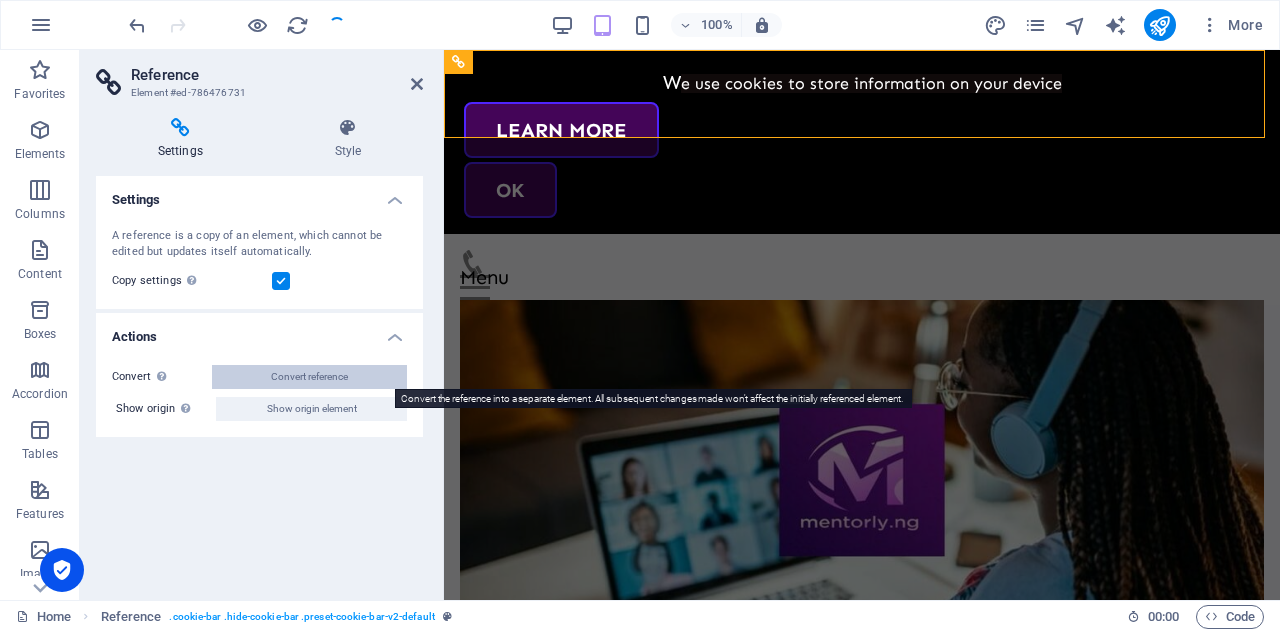 click on "Convert reference" at bounding box center (309, 377) 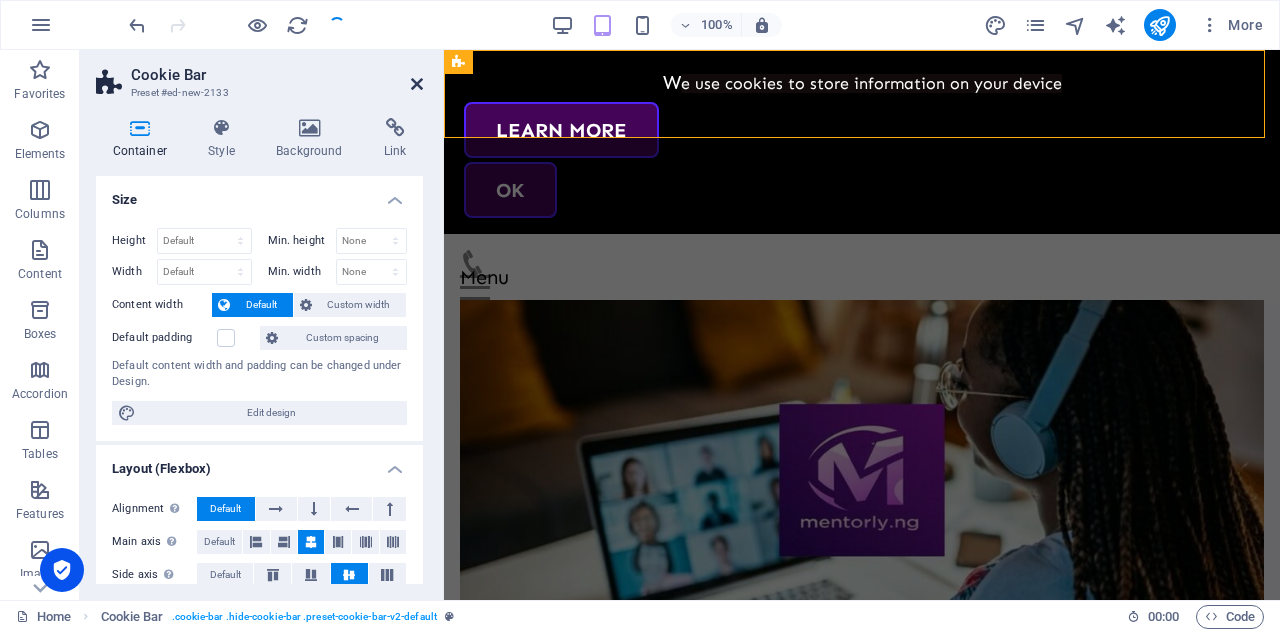 click at bounding box center [417, 84] 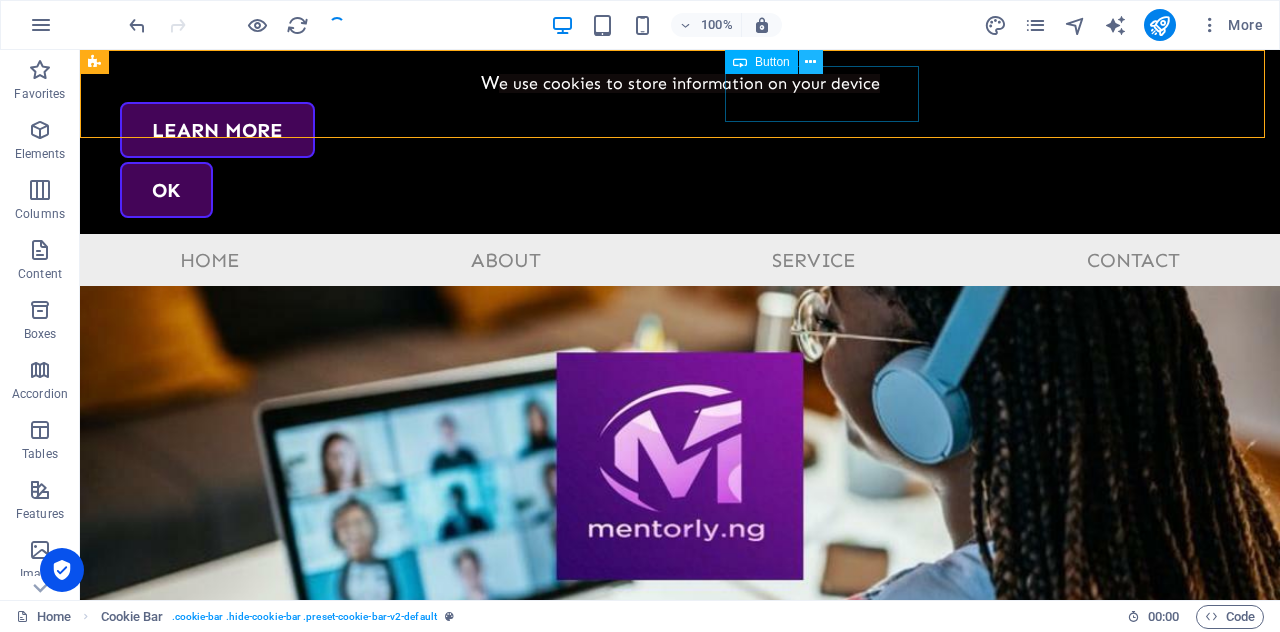 click at bounding box center [810, 62] 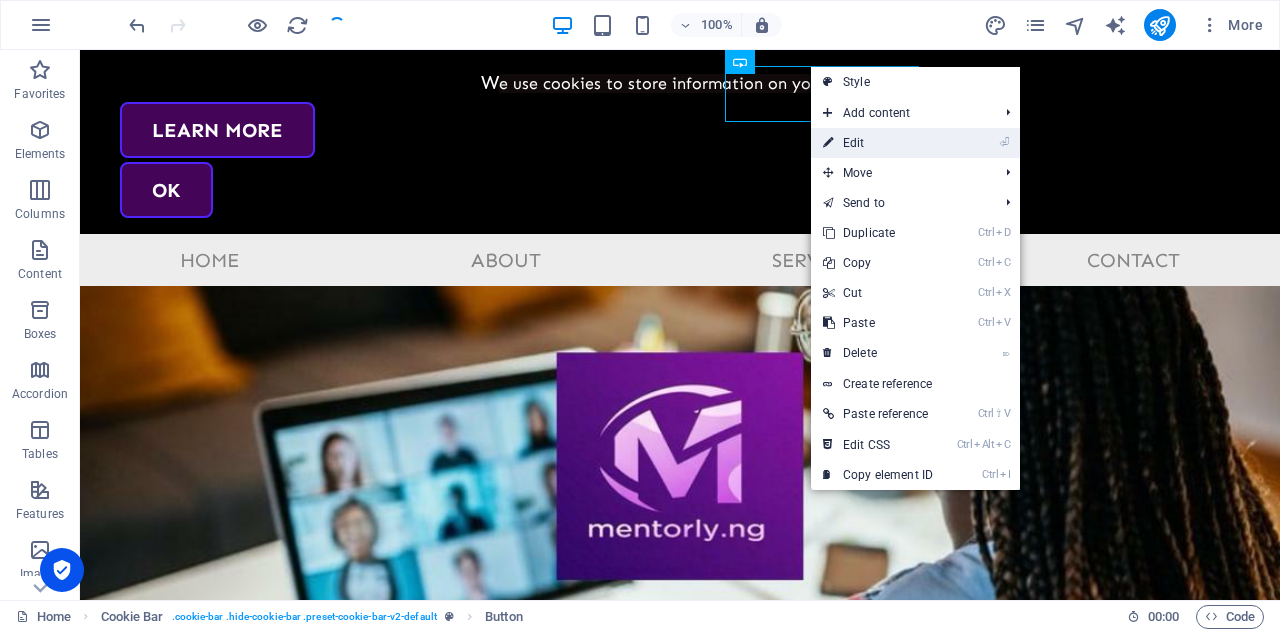 click on "⏎  Edit" at bounding box center [878, 143] 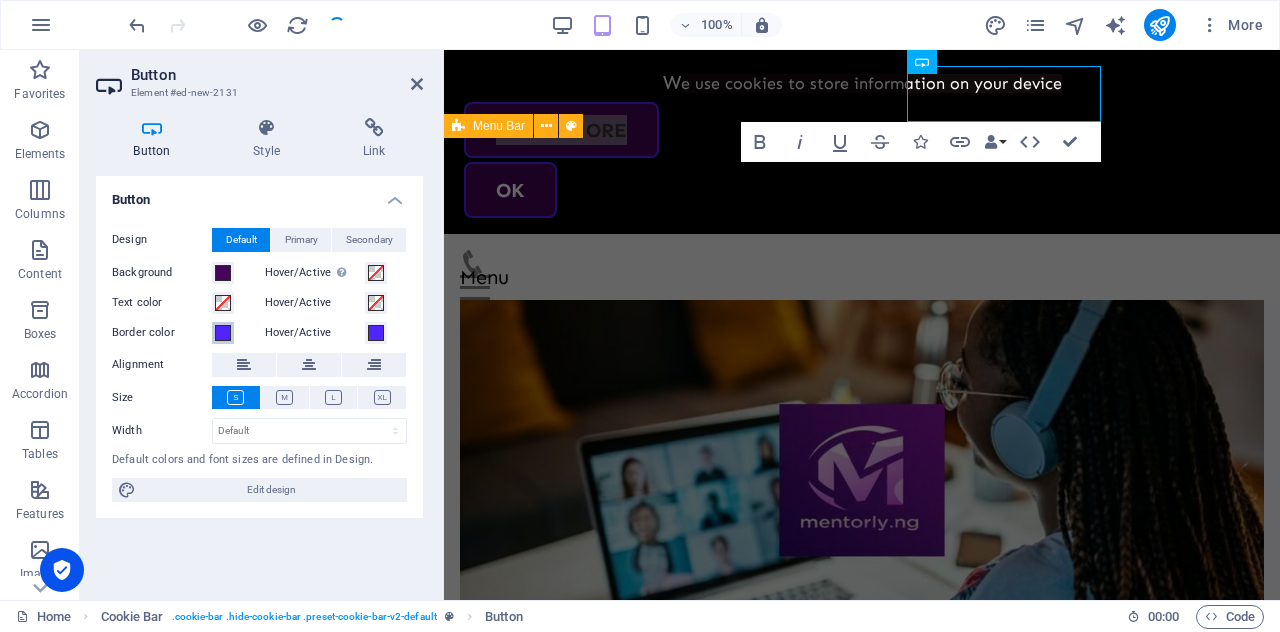 click at bounding box center (223, 333) 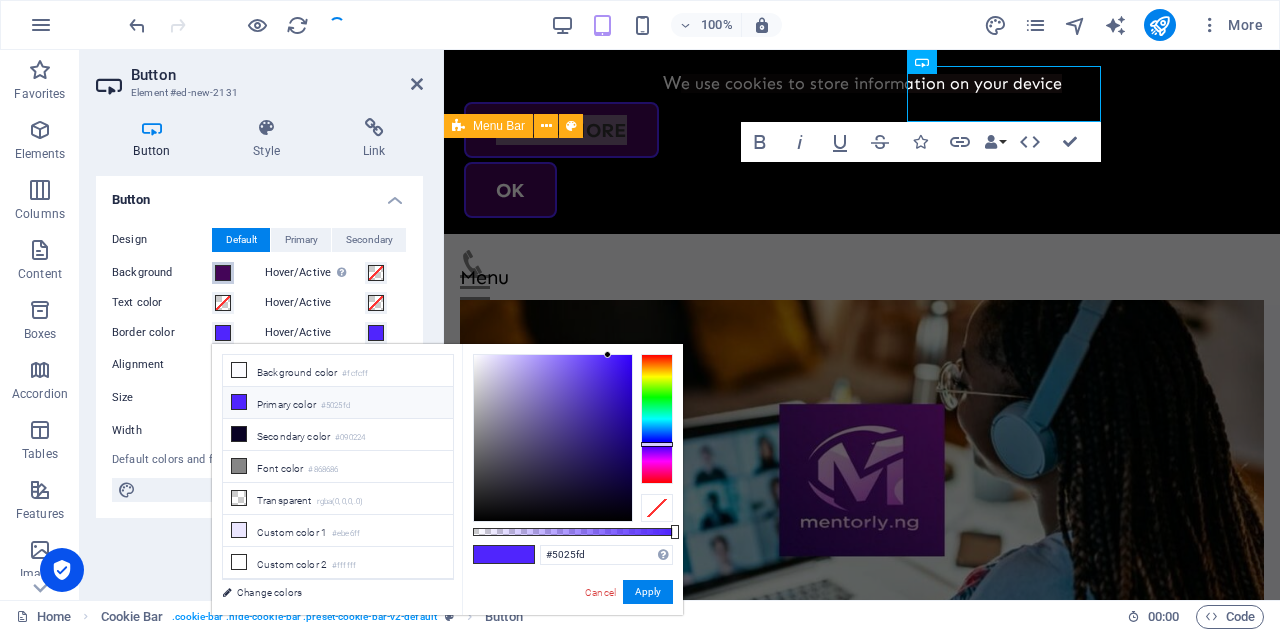 click at bounding box center (223, 273) 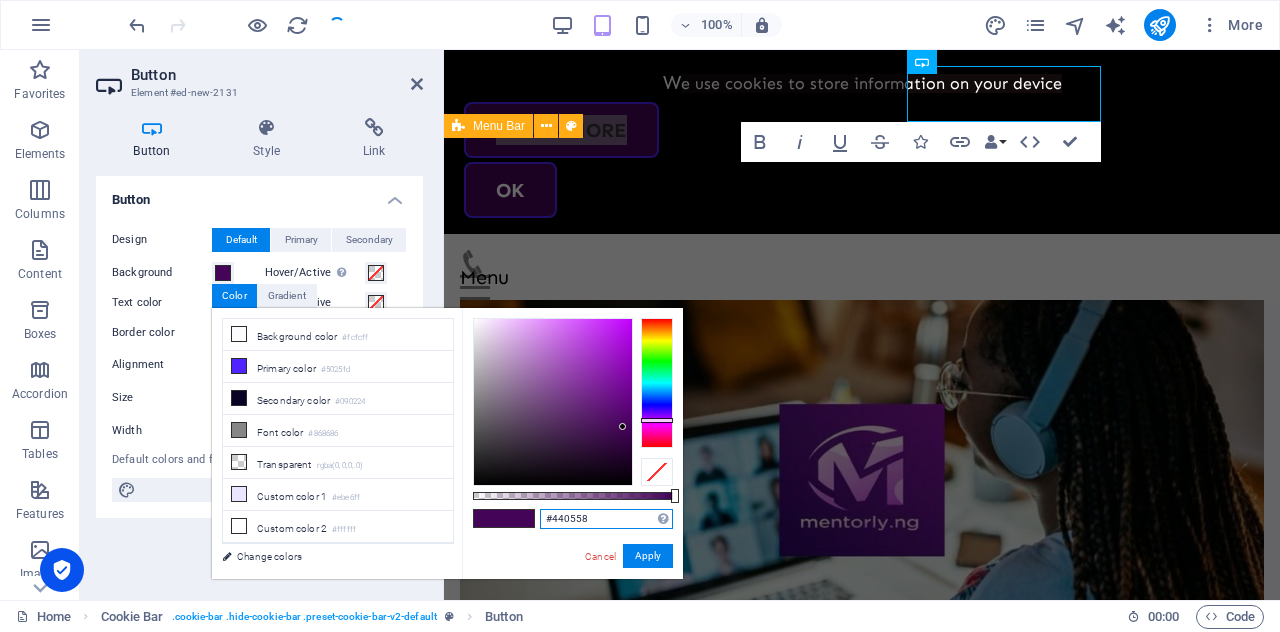 drag, startPoint x: 599, startPoint y: 521, endPoint x: 523, endPoint y: 519, distance: 76.02631 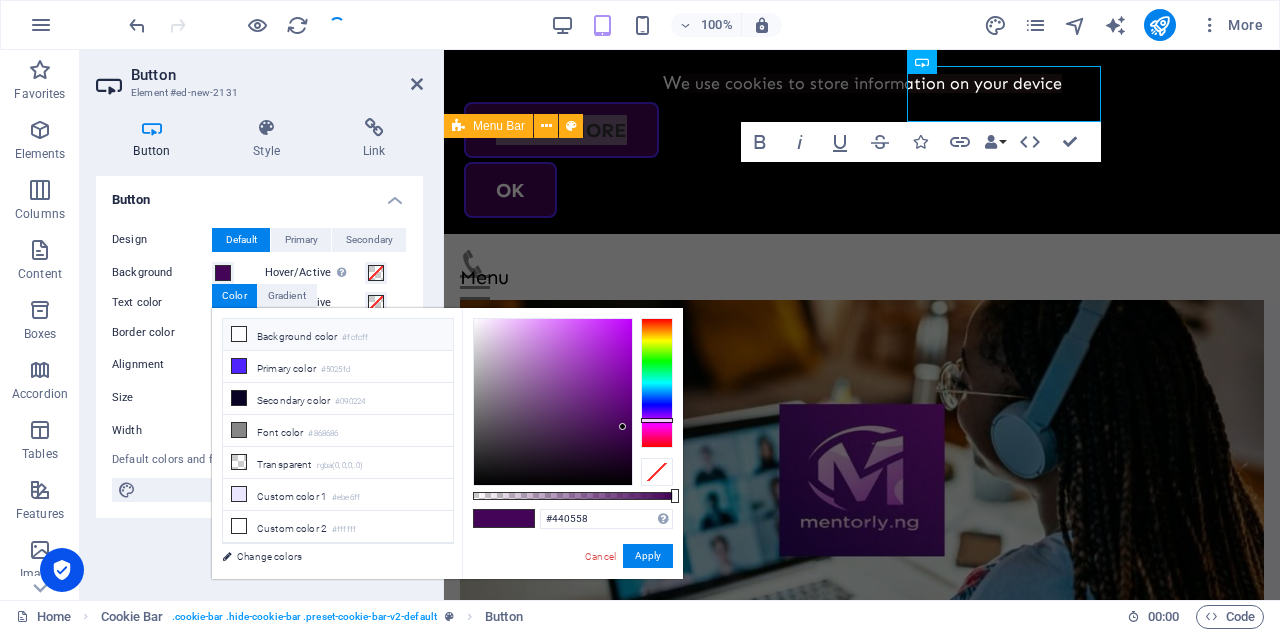 click on "Background color
#fcfcff" at bounding box center [338, 335] 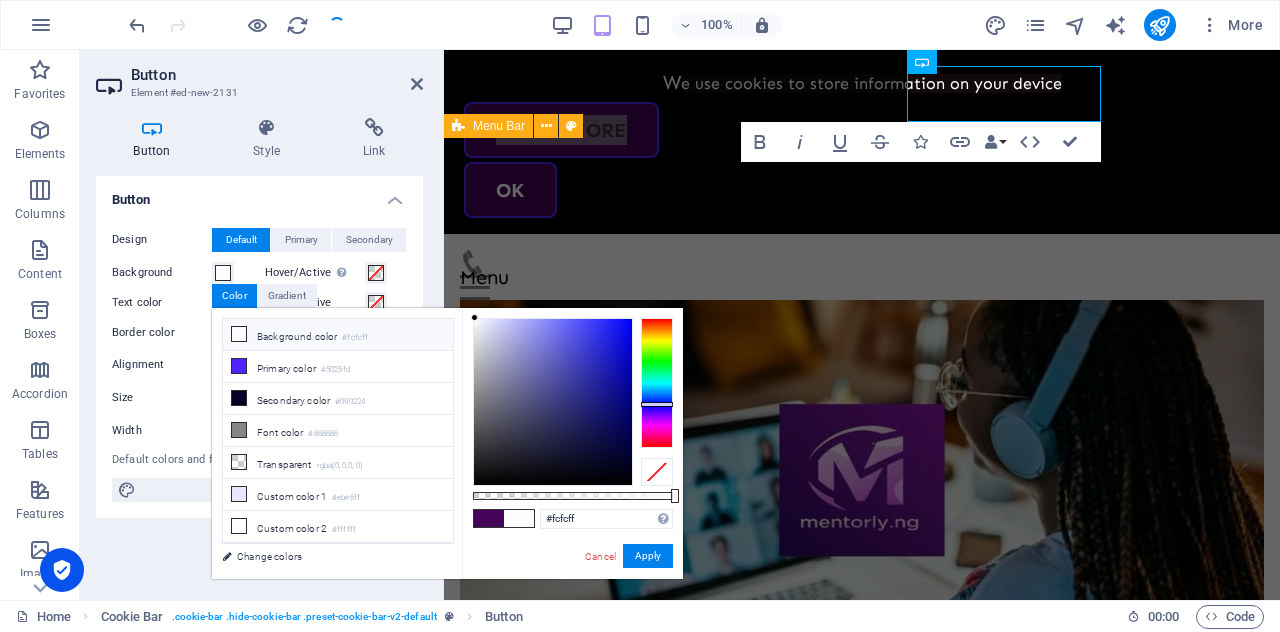 click on "Cancel Apply" at bounding box center [628, 556] 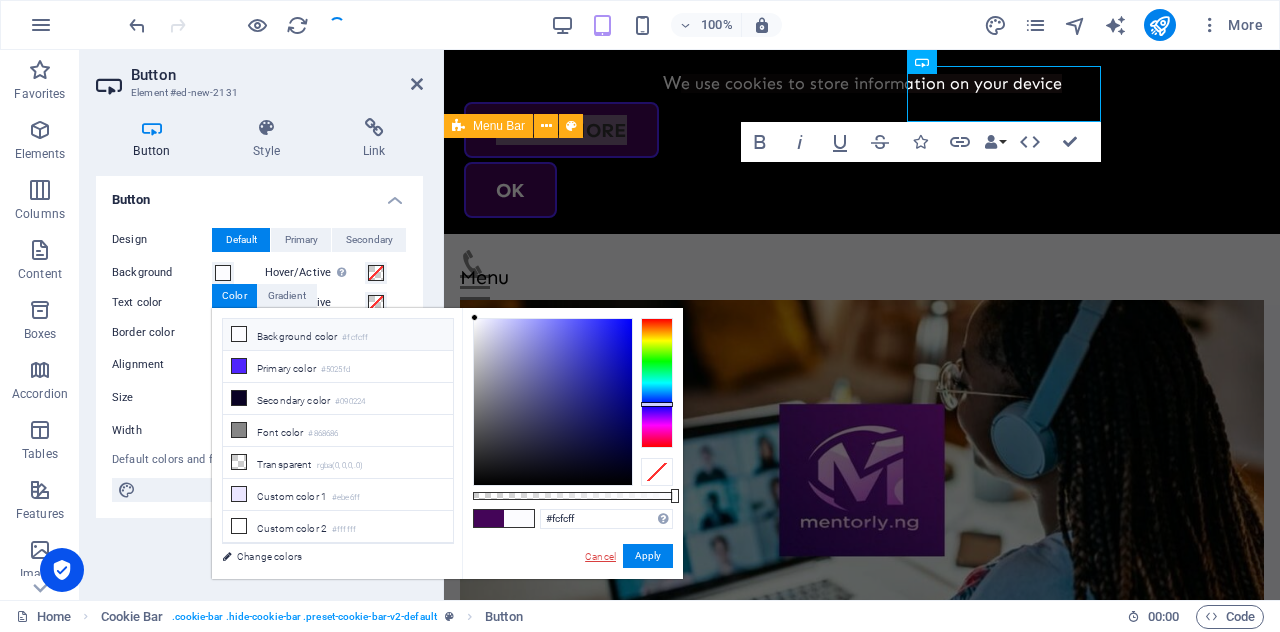 click on "Cancel" at bounding box center [600, 556] 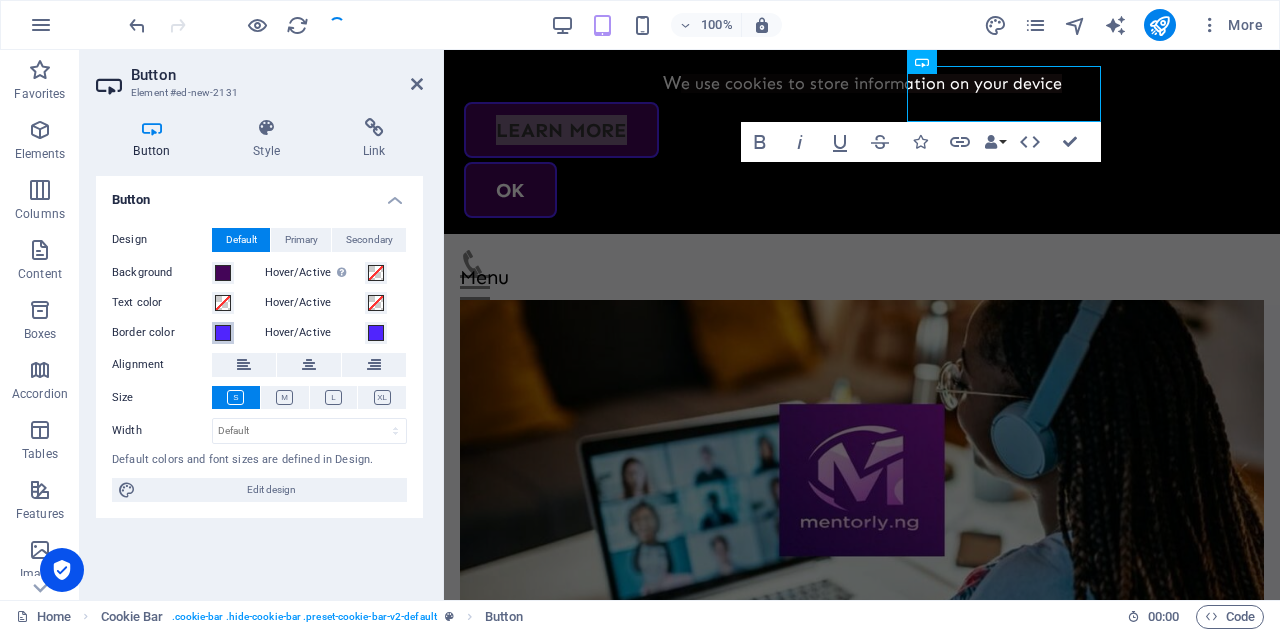 click at bounding box center [223, 333] 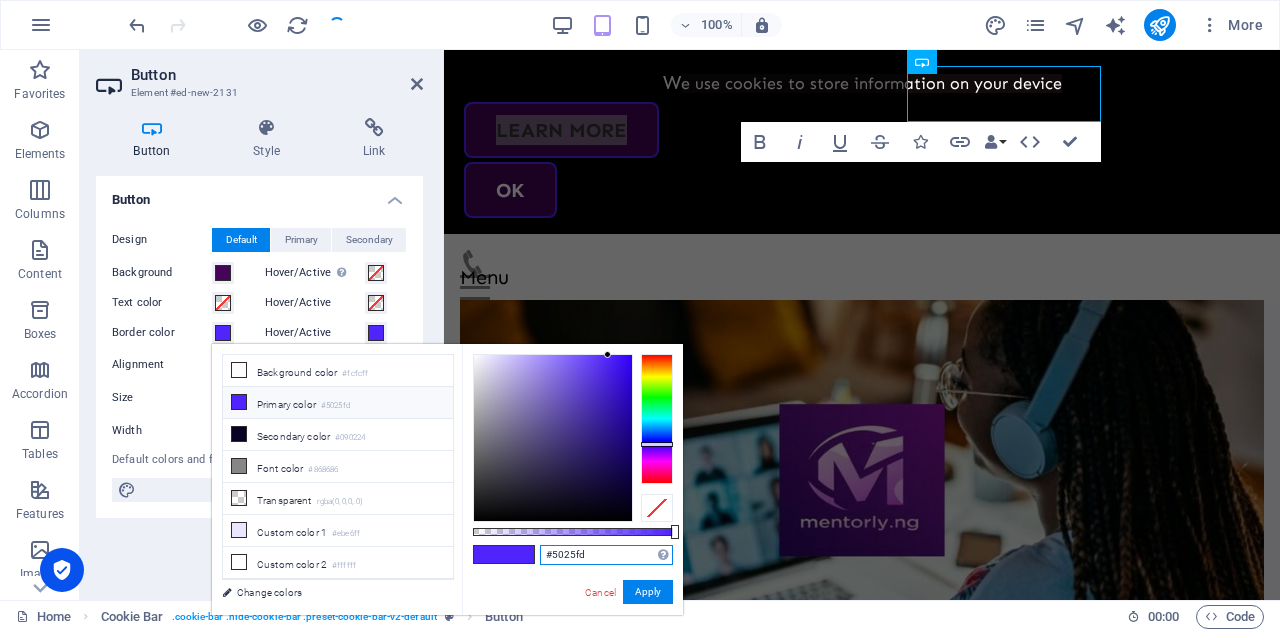 drag, startPoint x: 628, startPoint y: 554, endPoint x: 497, endPoint y: 553, distance: 131.00381 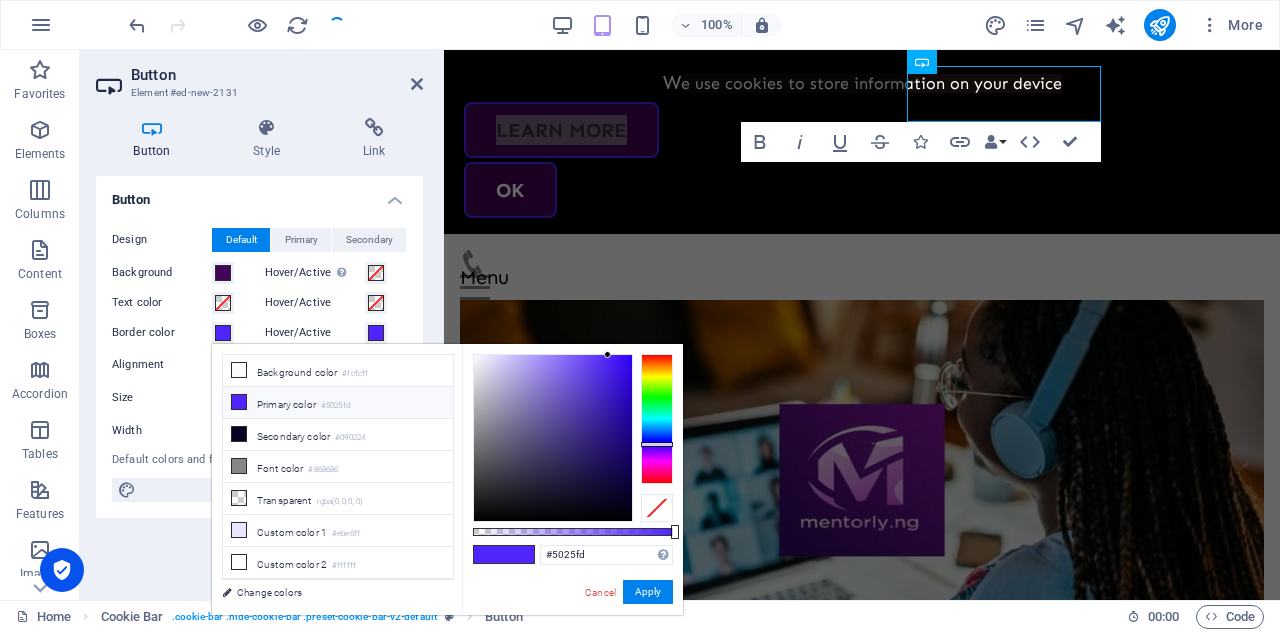 click at bounding box center [489, 554] 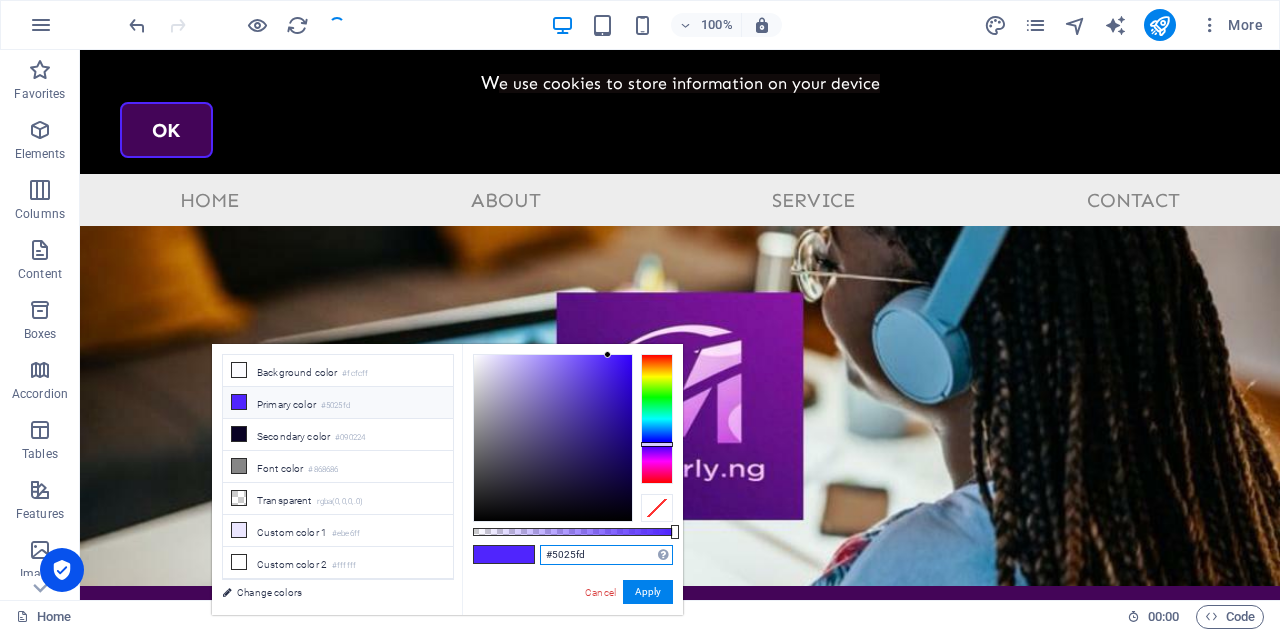 drag, startPoint x: 599, startPoint y: 550, endPoint x: 528, endPoint y: 551, distance: 71.00704 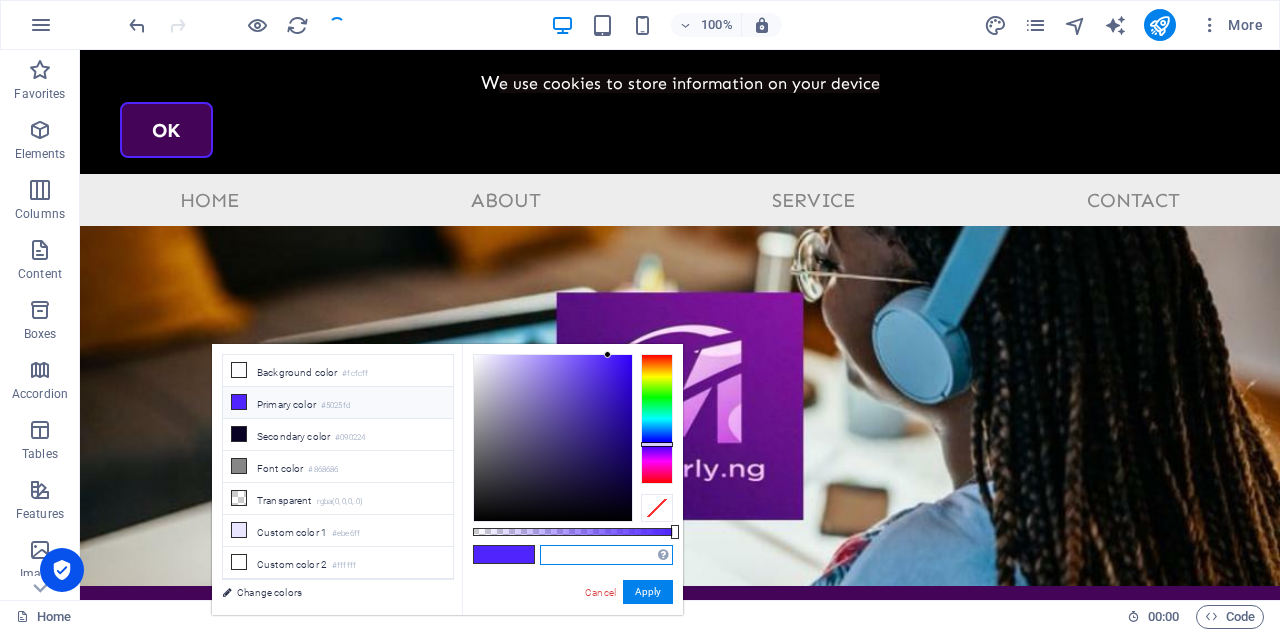 paste on "#440558" 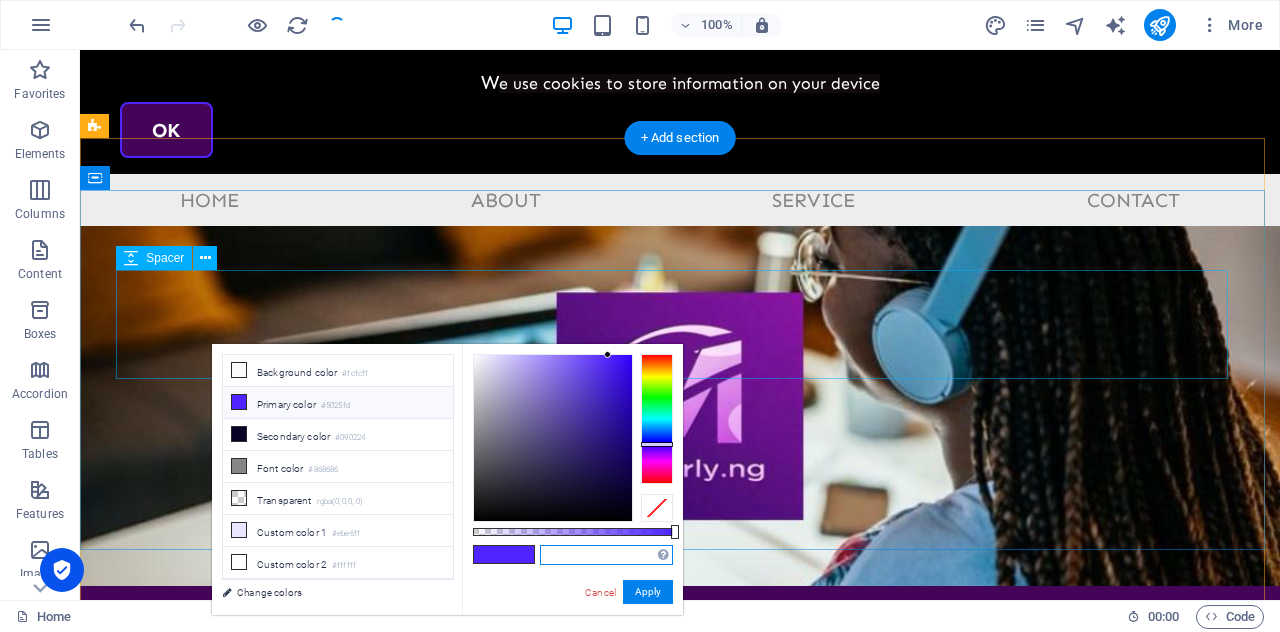 type on "#440558" 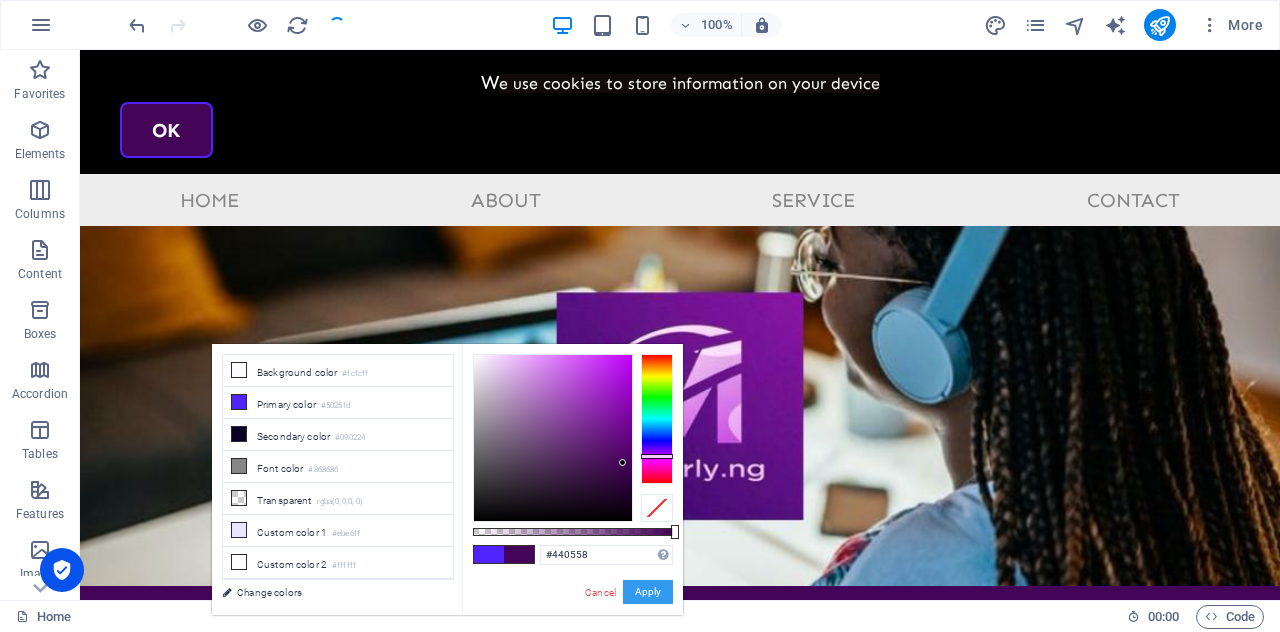 click on "Apply" at bounding box center [648, 592] 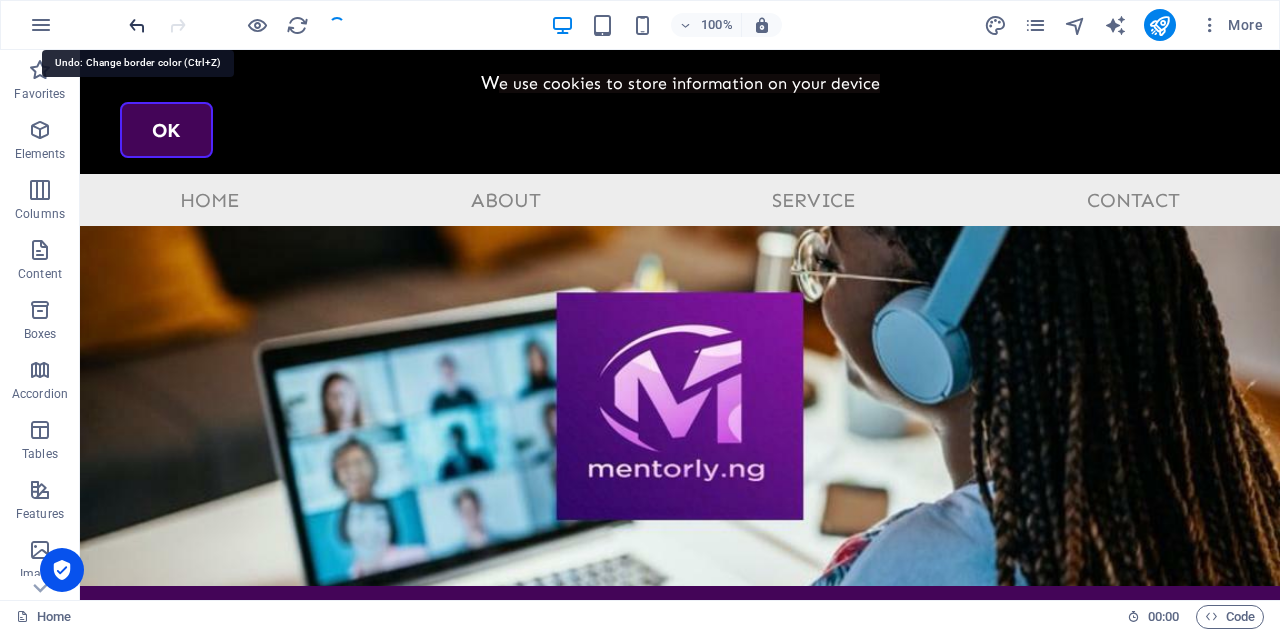 click at bounding box center (137, 25) 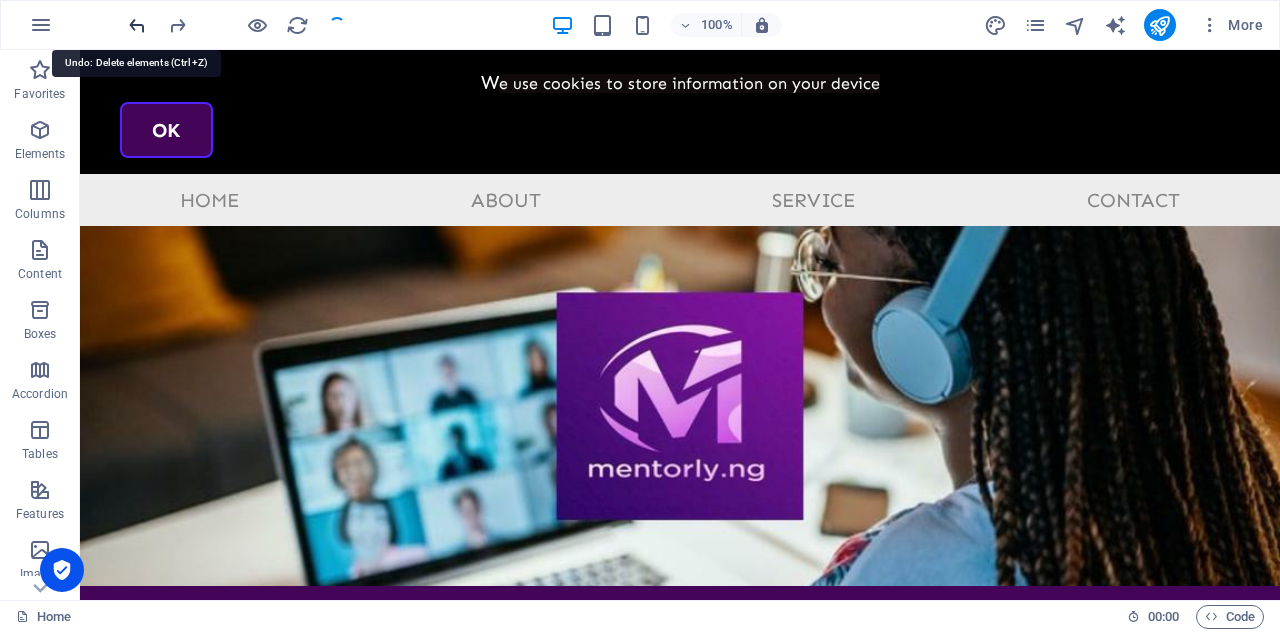 click at bounding box center [137, 25] 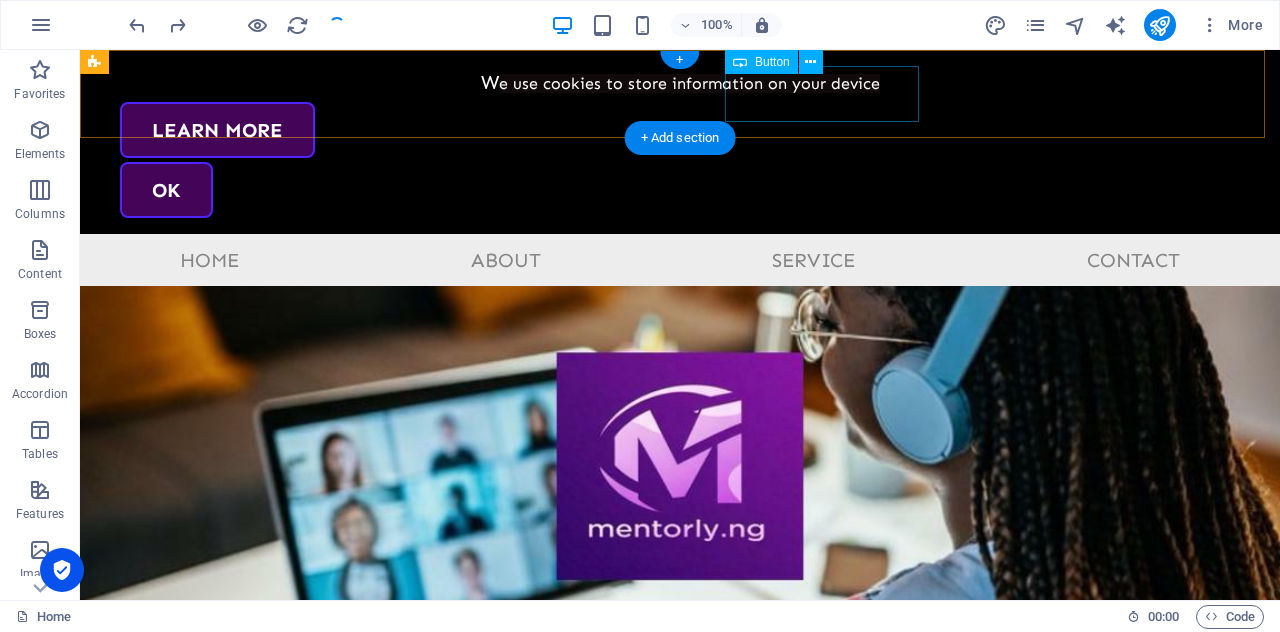 click on "Learn more" at bounding box center (680, 130) 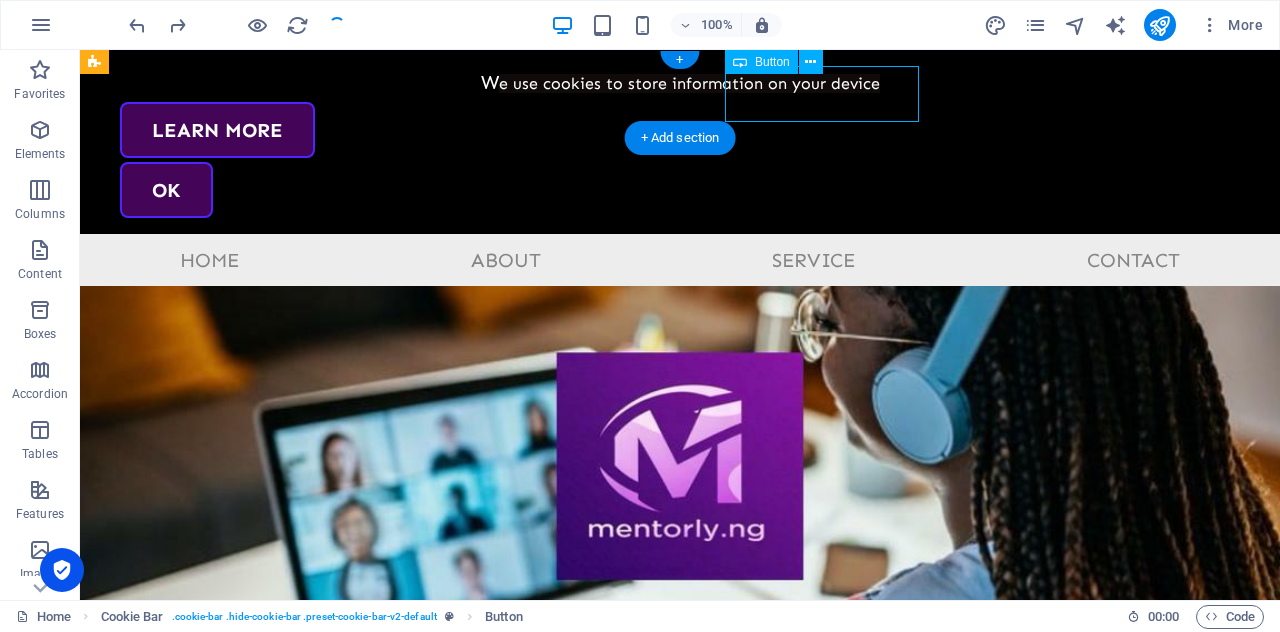 click on "Learn more" at bounding box center (680, 130) 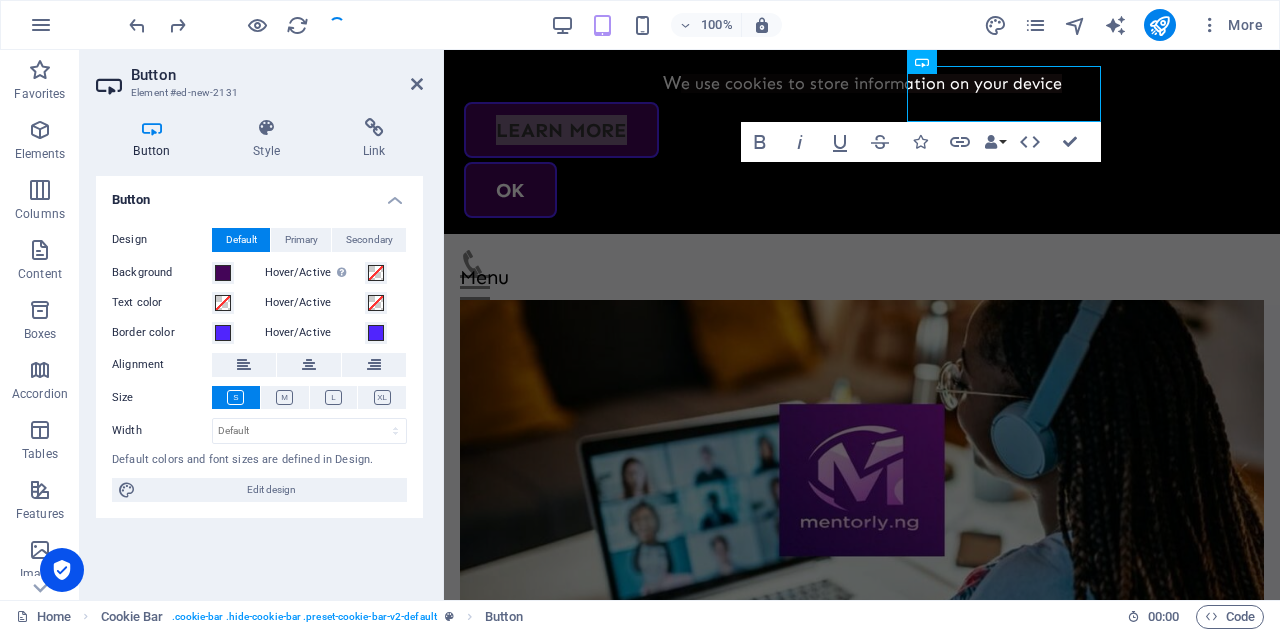 click on "Border color" at bounding box center (183, 333) 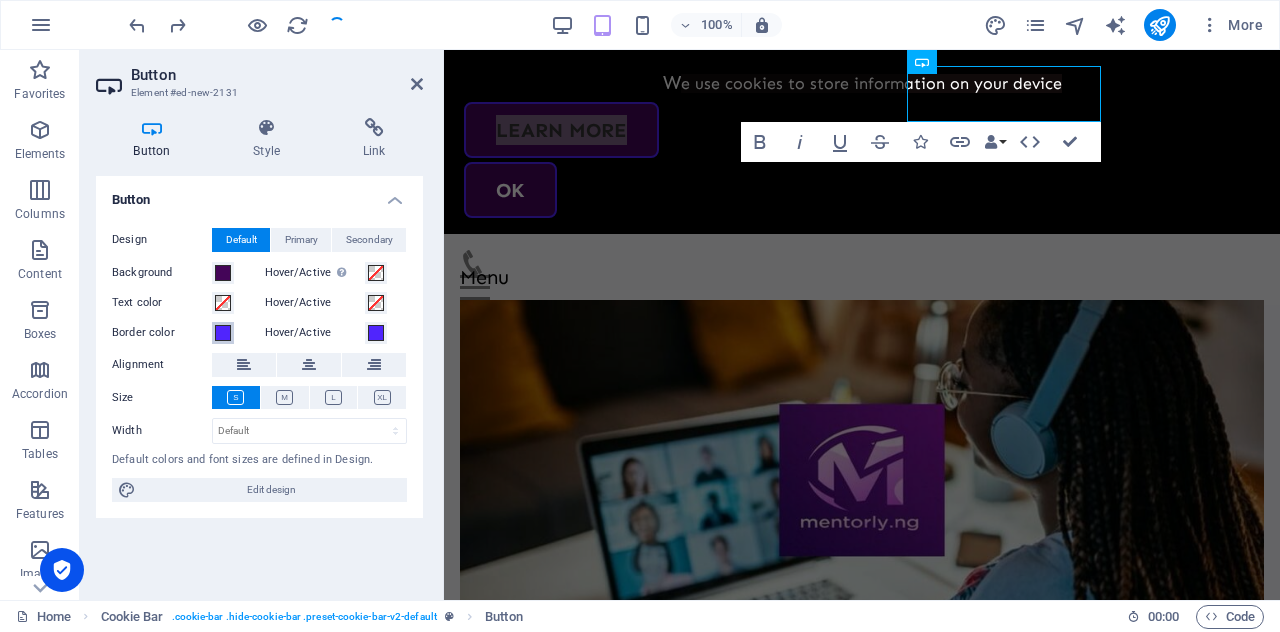 click at bounding box center [223, 333] 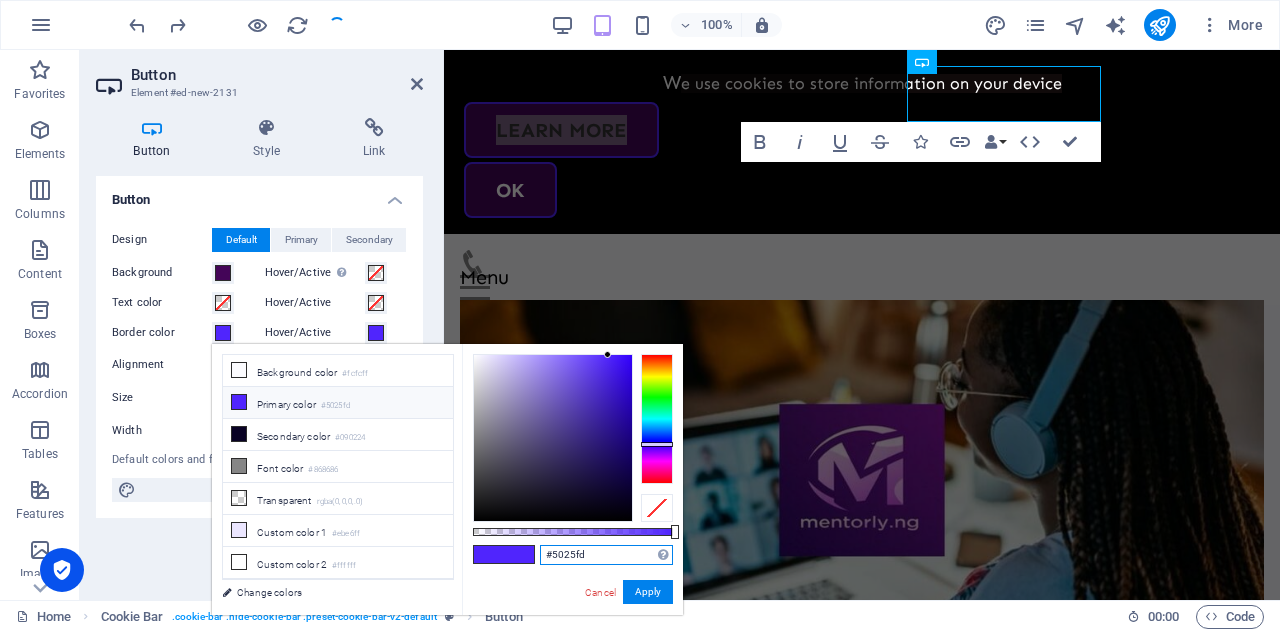 drag, startPoint x: 585, startPoint y: 550, endPoint x: 540, endPoint y: 540, distance: 46.09772 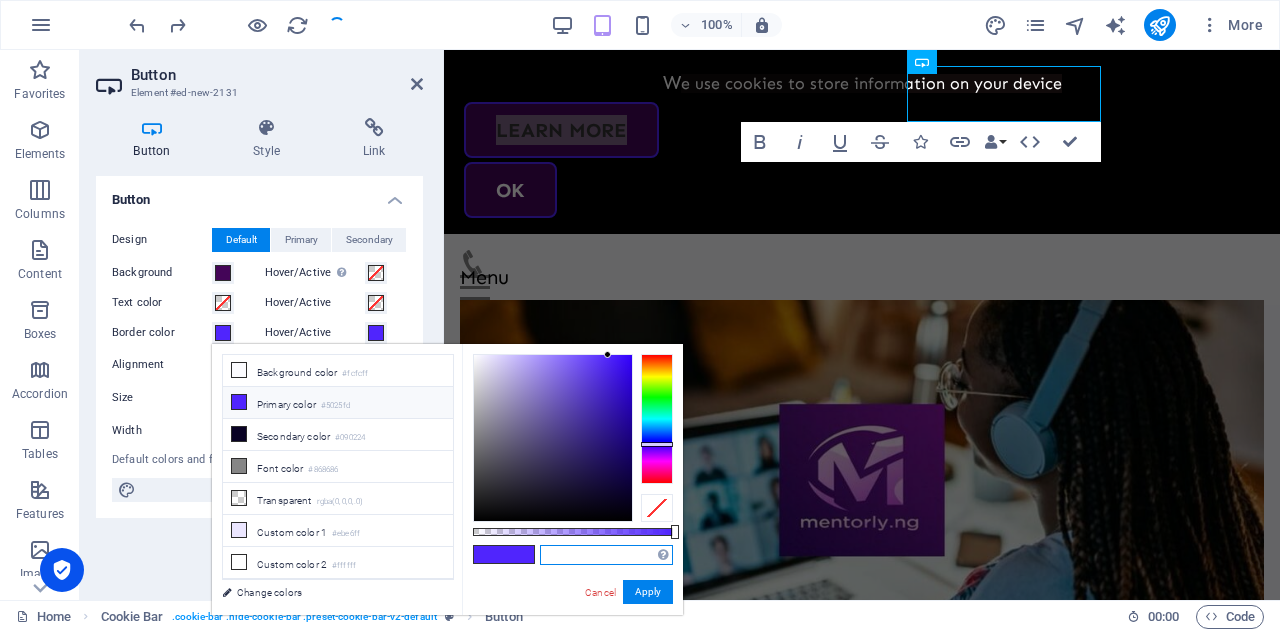 paste on "#440558" 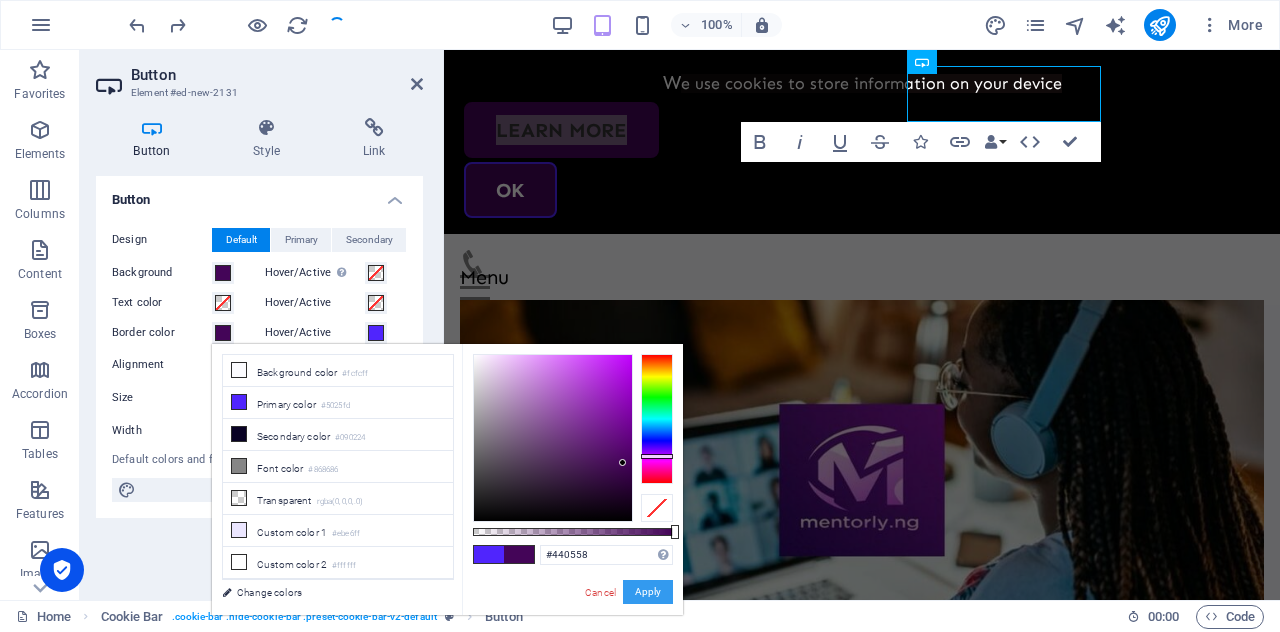 click on "Apply" at bounding box center (648, 592) 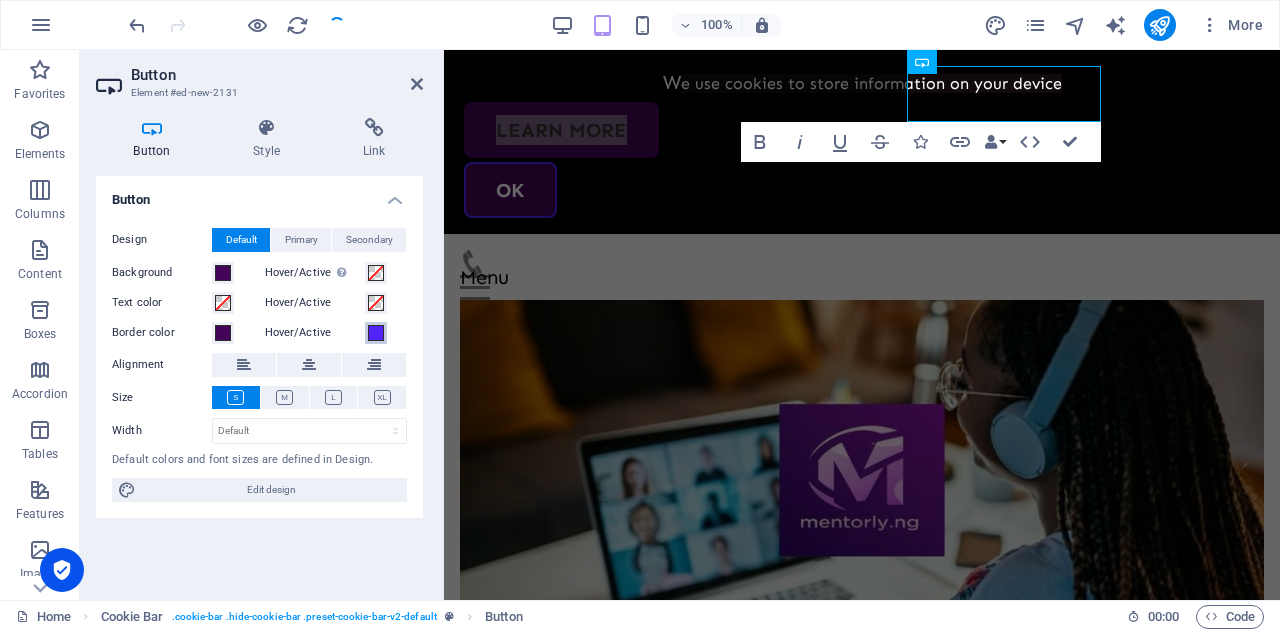 click on "Hover/Active" at bounding box center (376, 333) 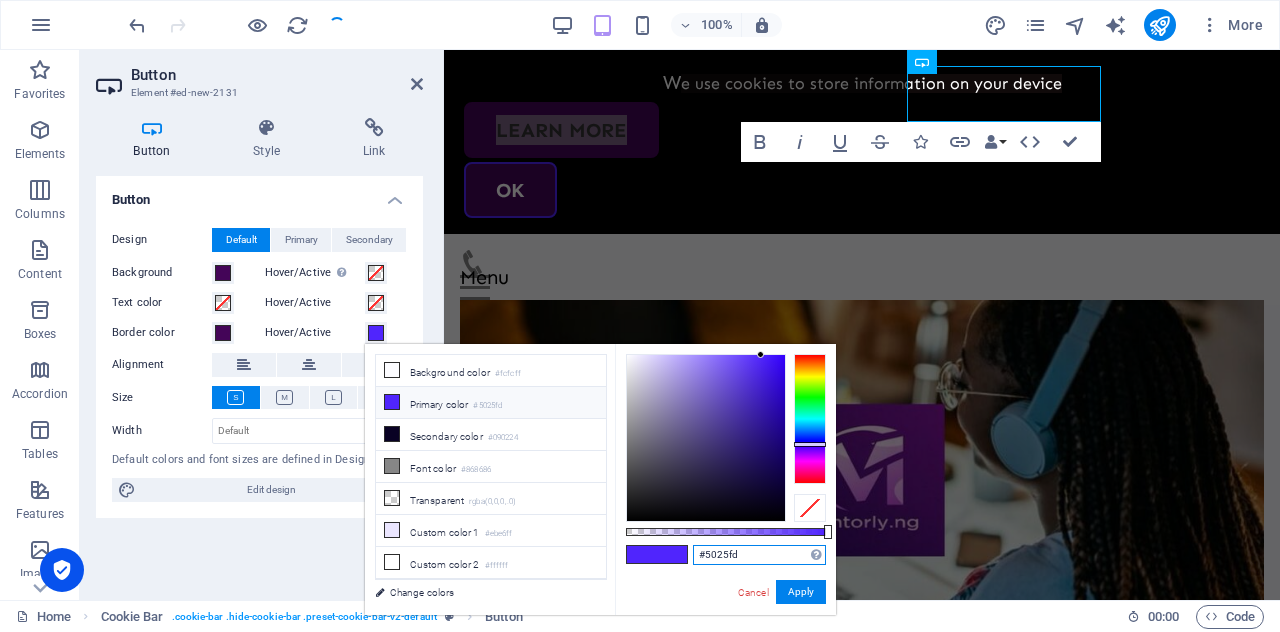 drag, startPoint x: 744, startPoint y: 548, endPoint x: 667, endPoint y: 539, distance: 77.52419 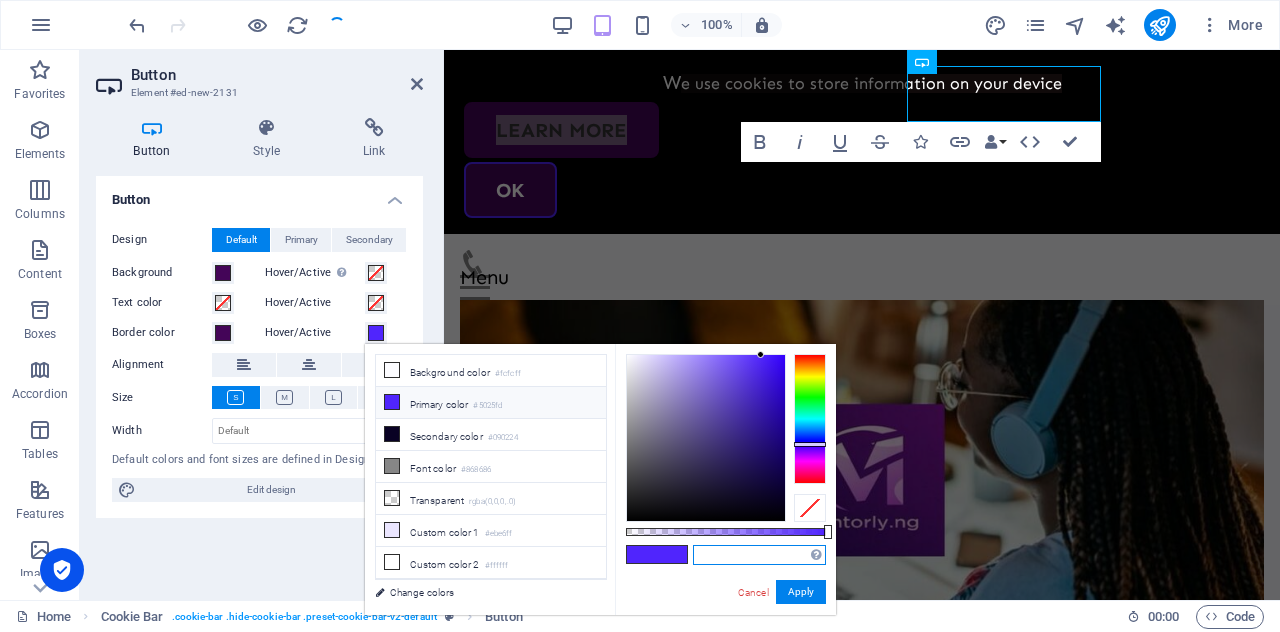 paste on "#440558" 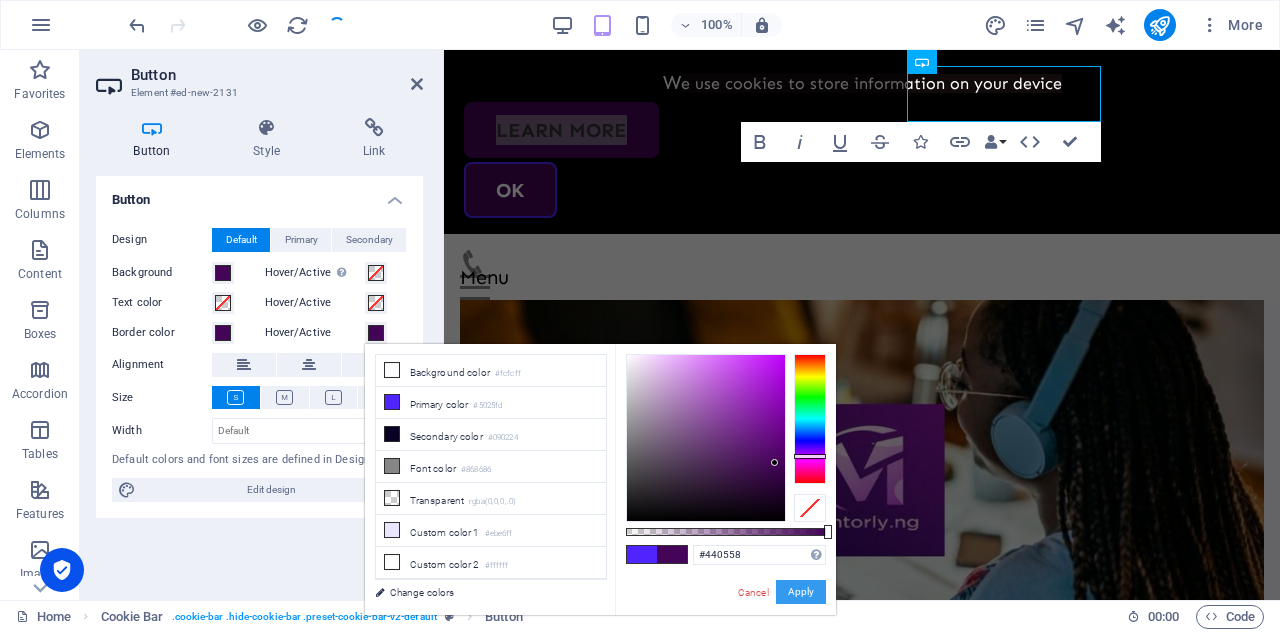 click on "Apply" at bounding box center (801, 592) 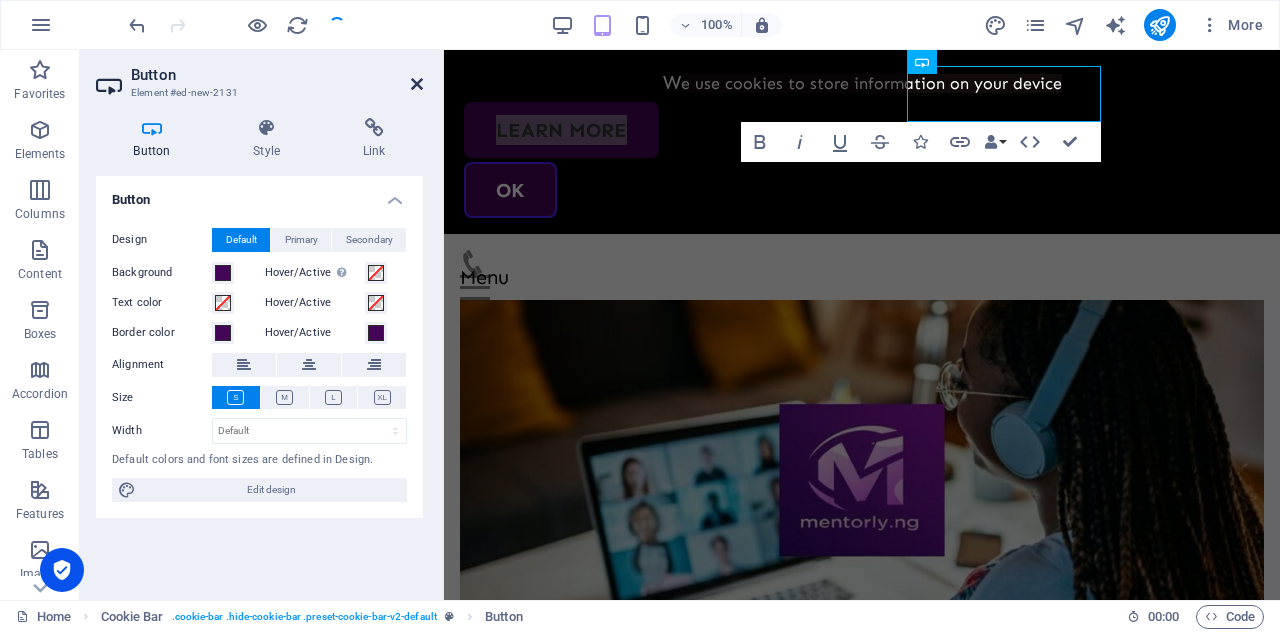 click at bounding box center (417, 84) 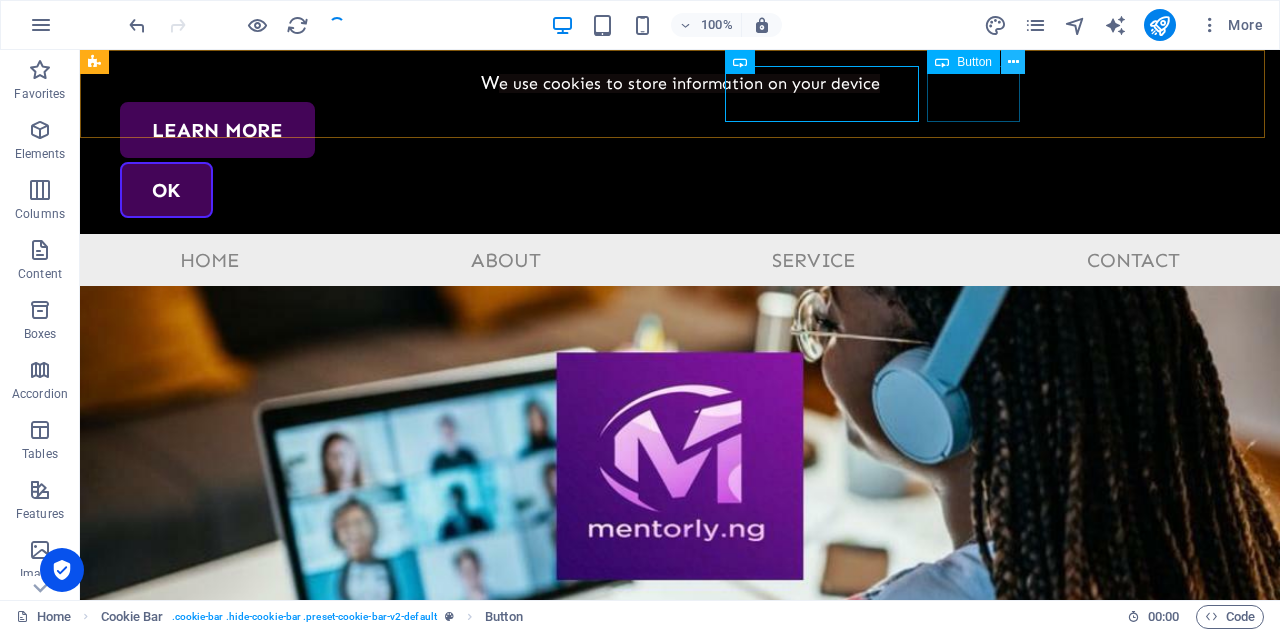 click at bounding box center (1013, 62) 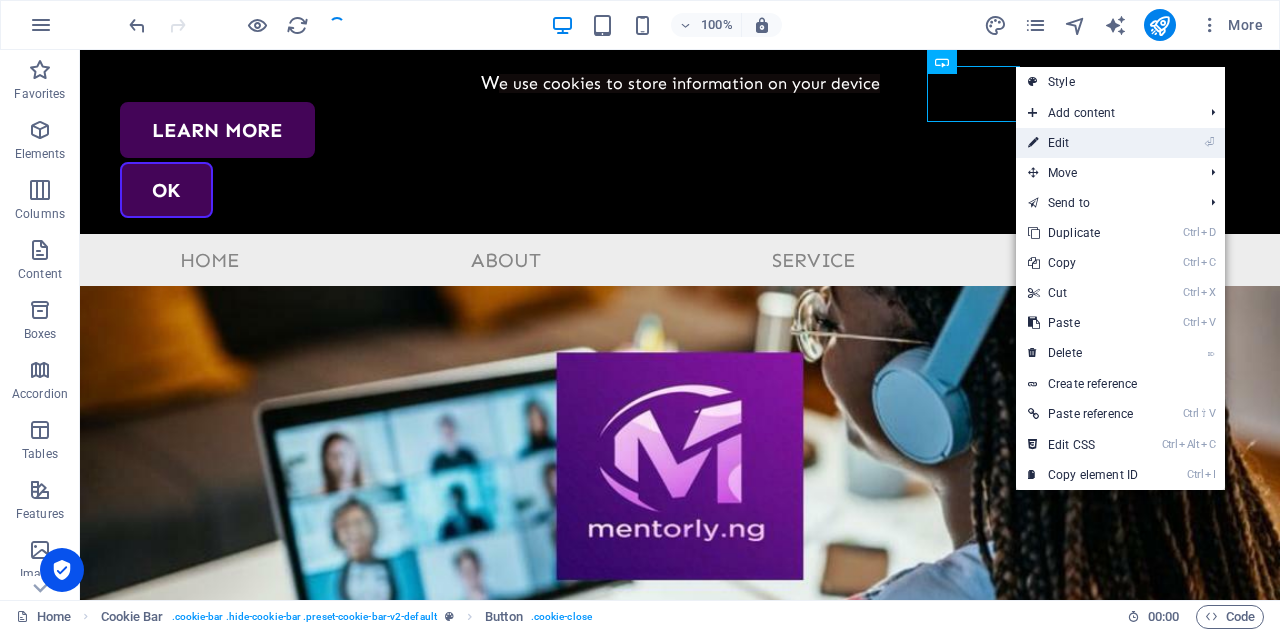 click at bounding box center (1033, 143) 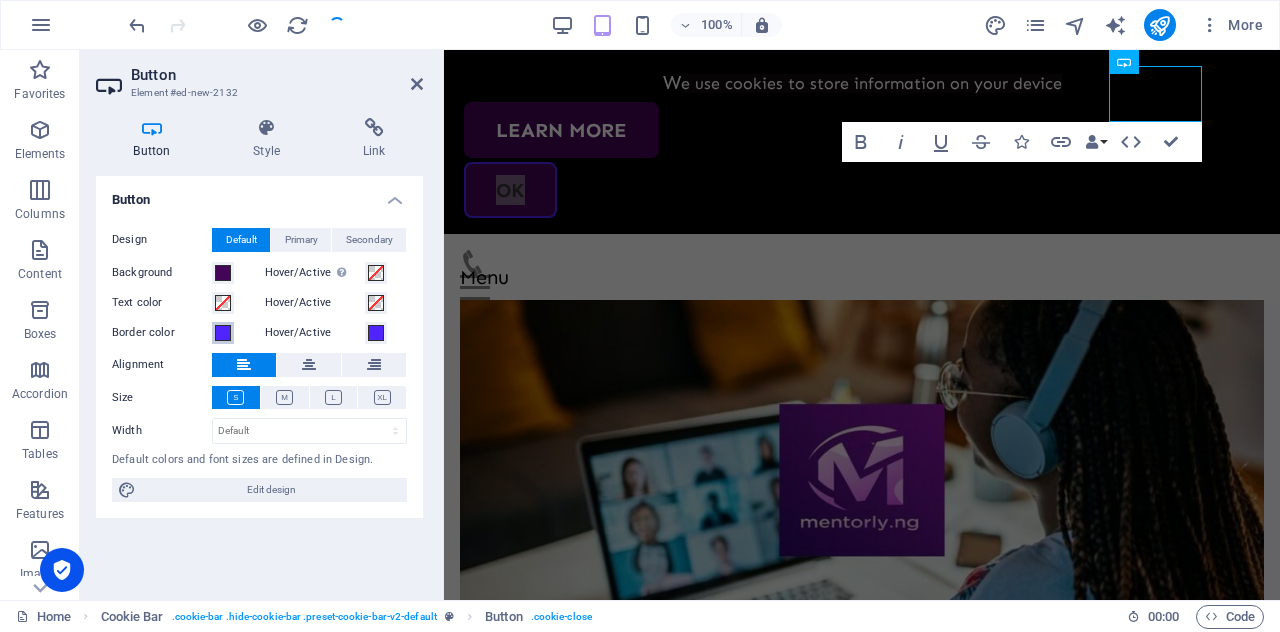 click on "Border color" at bounding box center [223, 333] 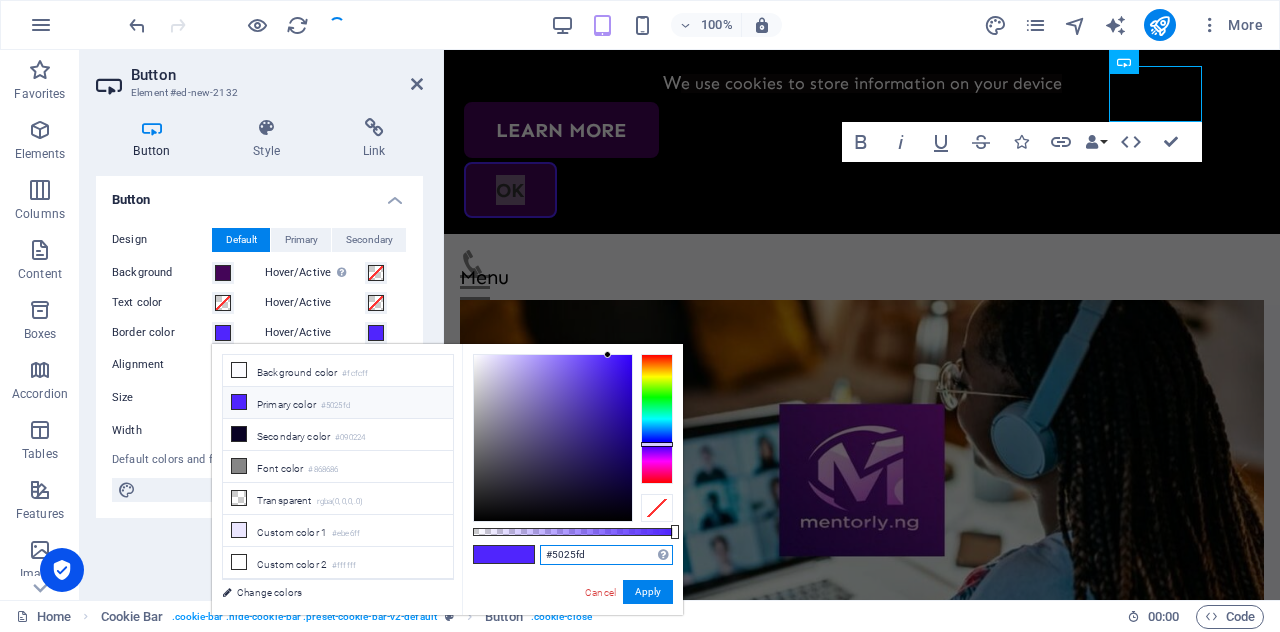 drag, startPoint x: 616, startPoint y: 544, endPoint x: 533, endPoint y: 540, distance: 83.09633 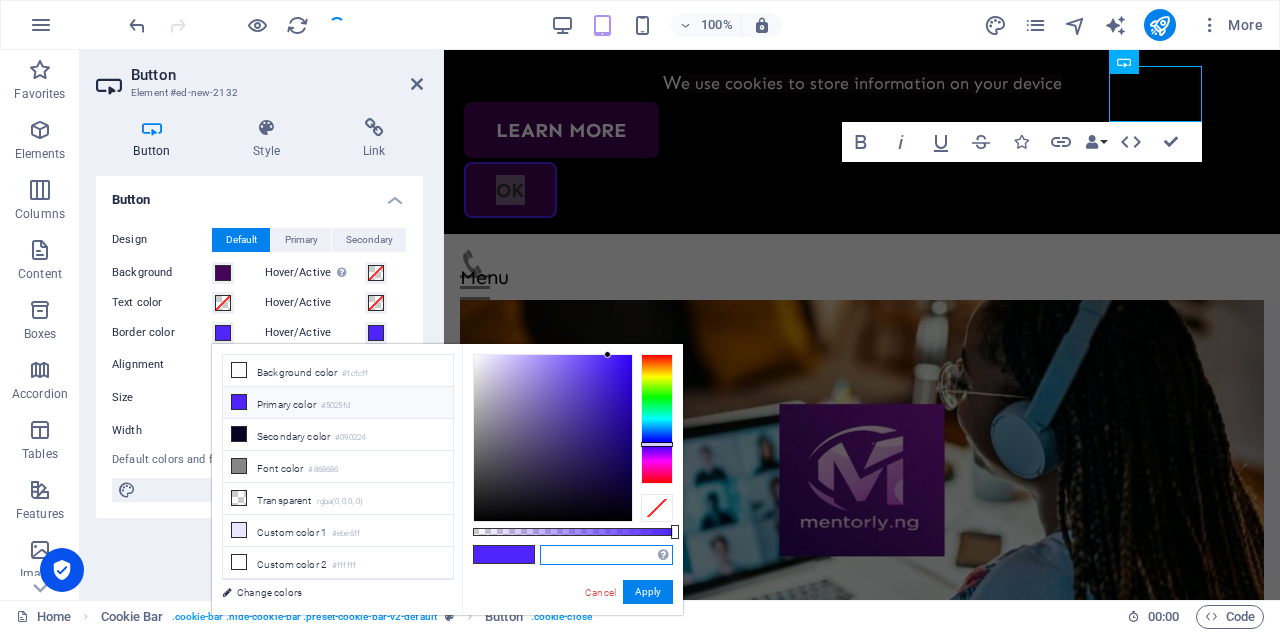 paste on "#440558" 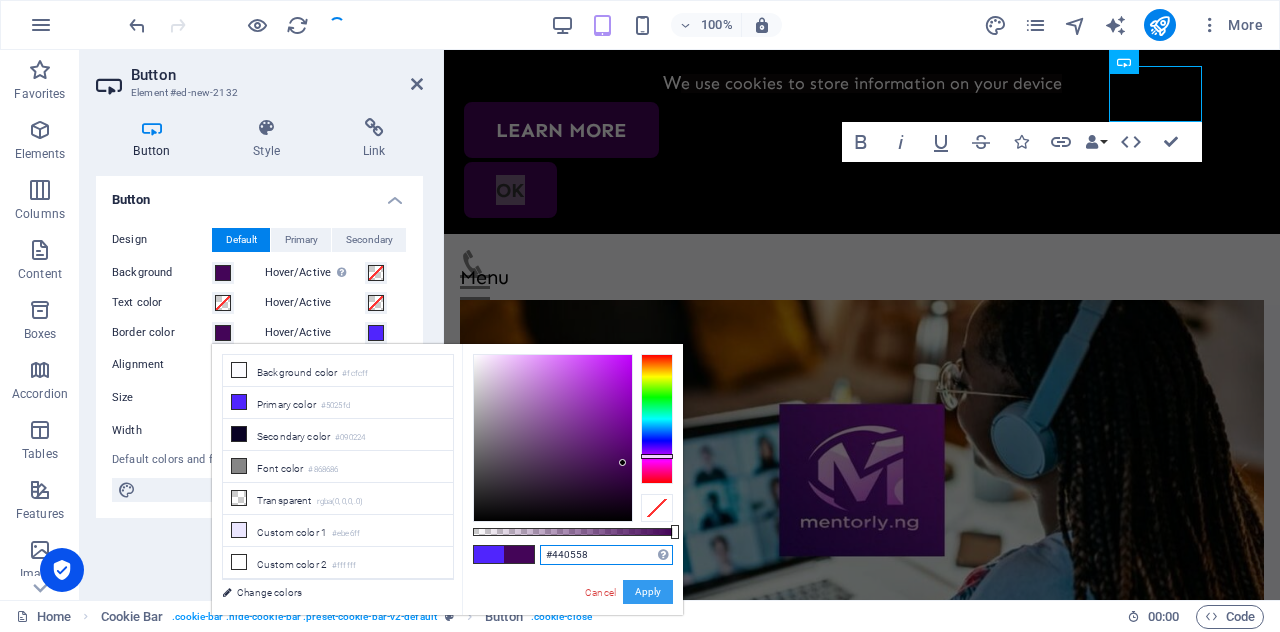 type on "#440558" 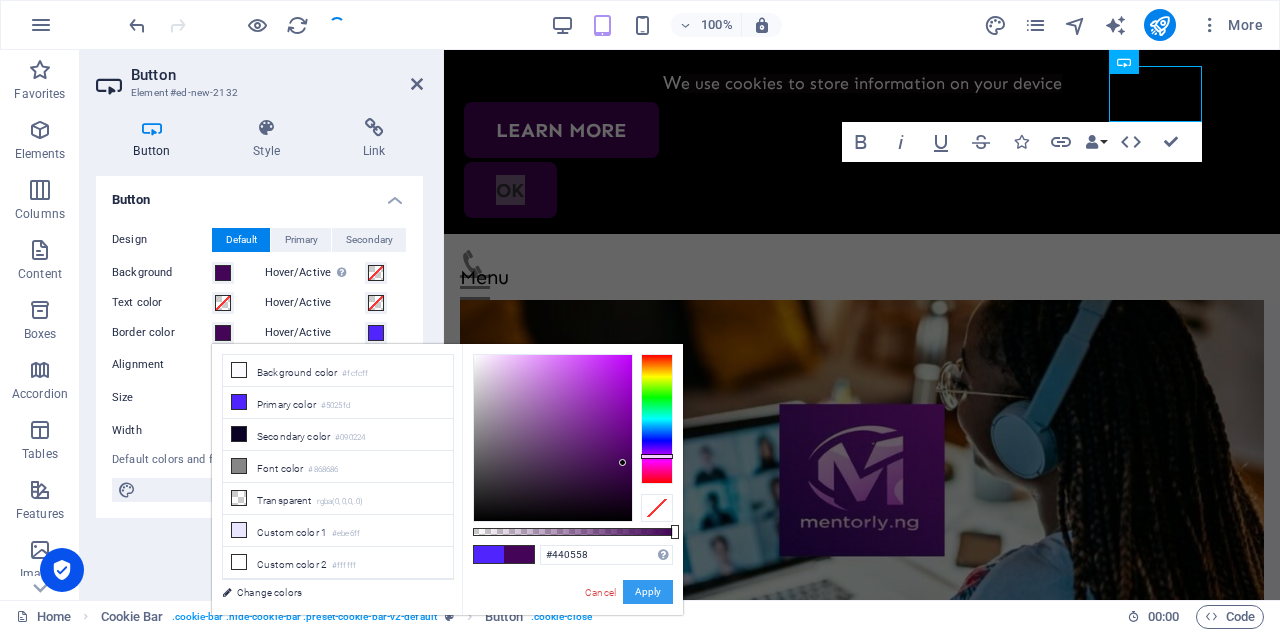 click on "Apply" at bounding box center (648, 592) 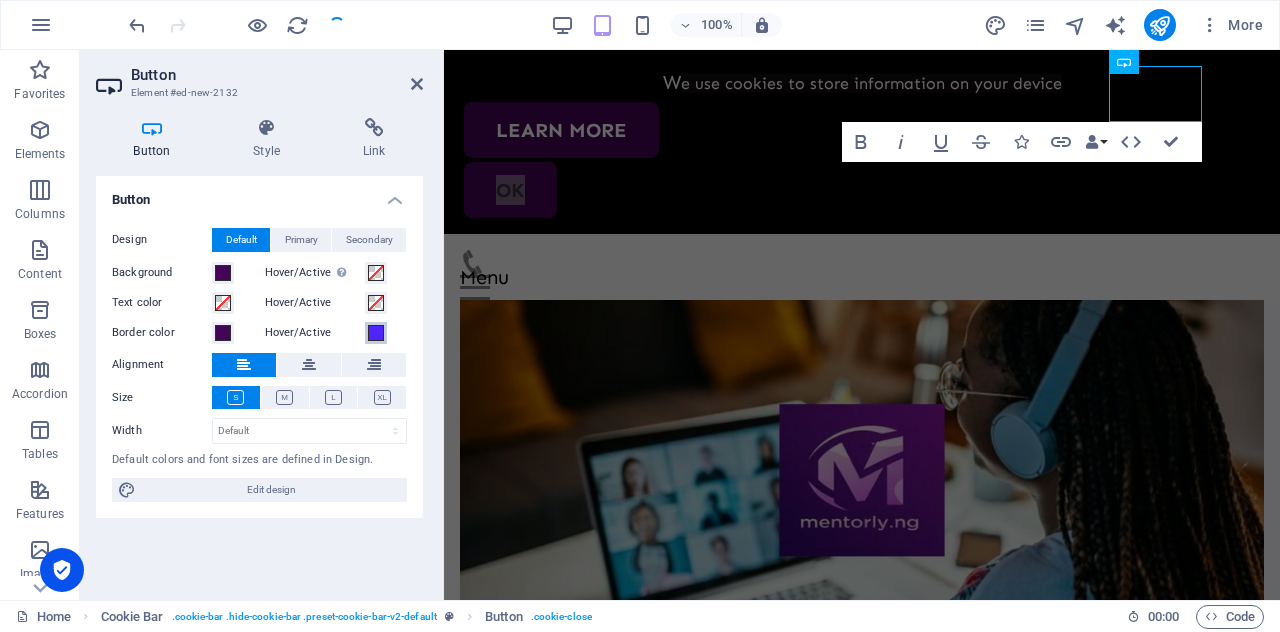 click on "Hover/Active" at bounding box center (376, 333) 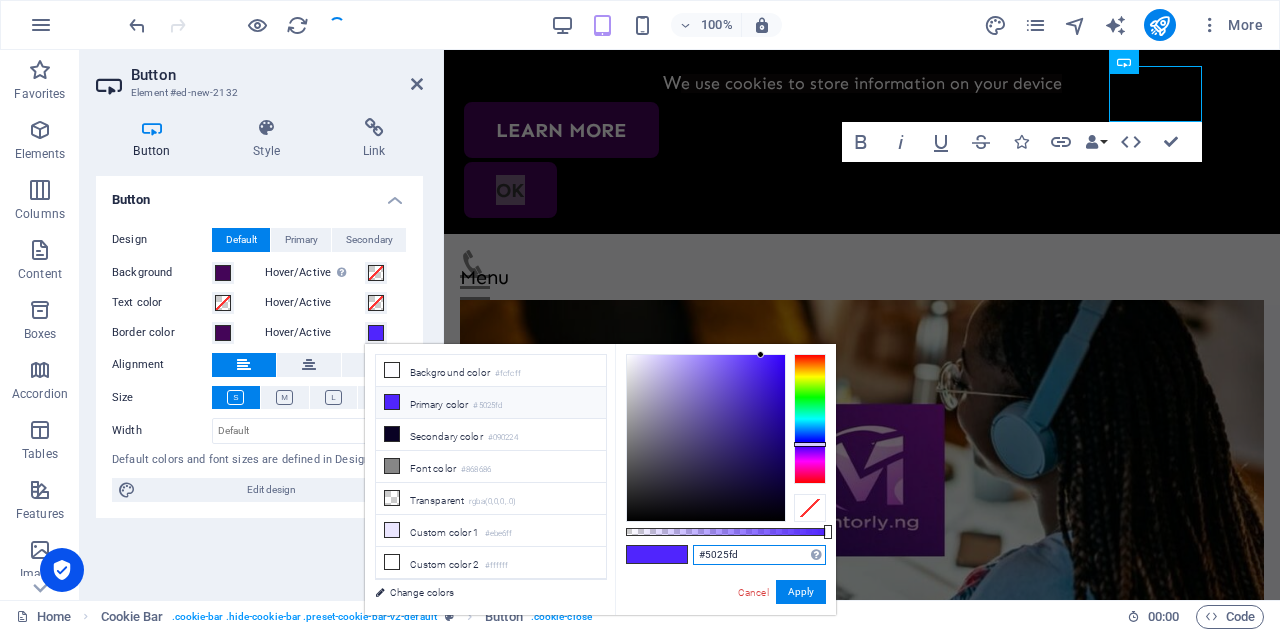 drag, startPoint x: 773, startPoint y: 553, endPoint x: 642, endPoint y: 567, distance: 131.74597 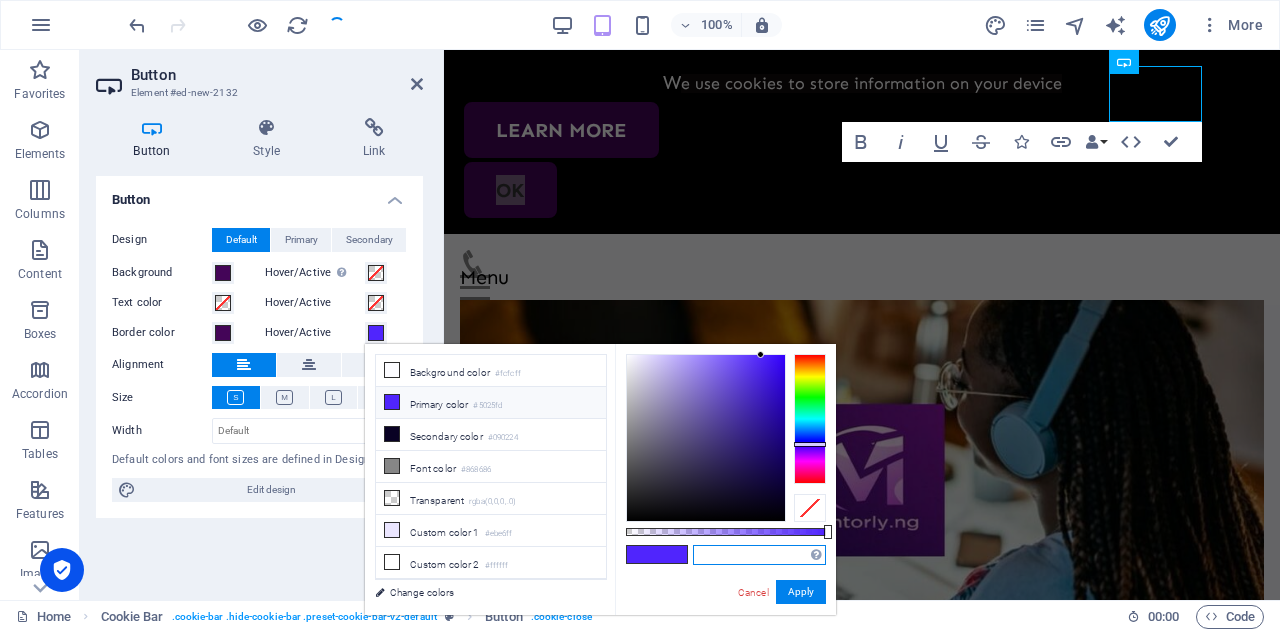 paste on "#440558" 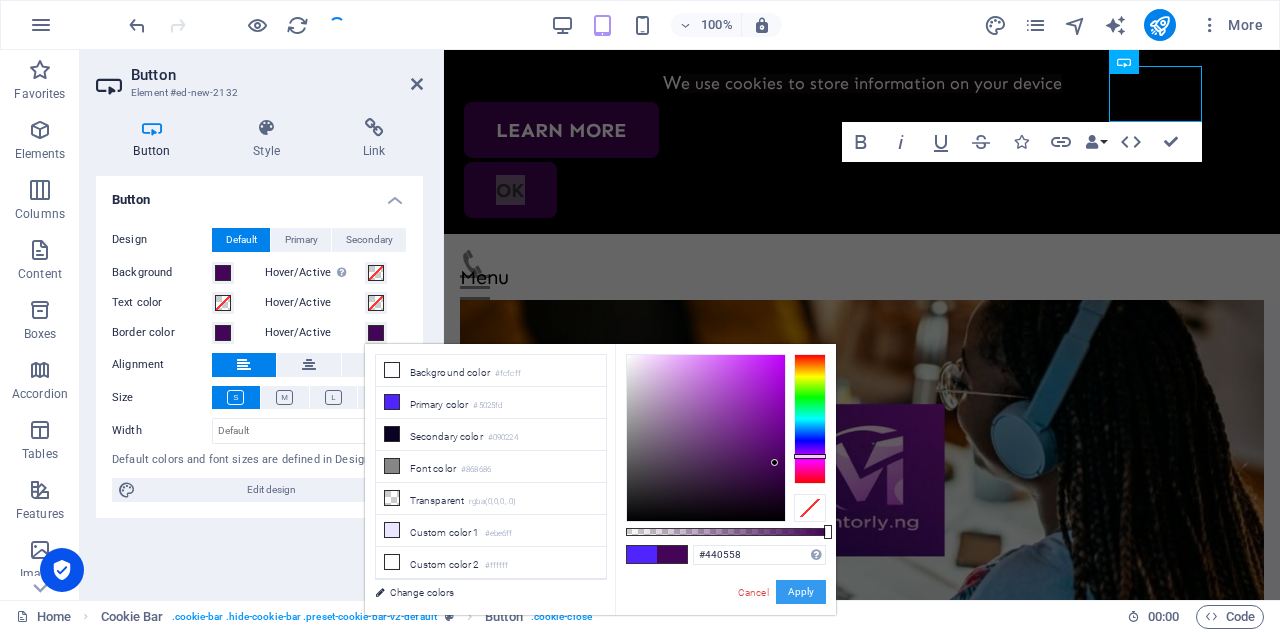 click on "Apply" at bounding box center (801, 592) 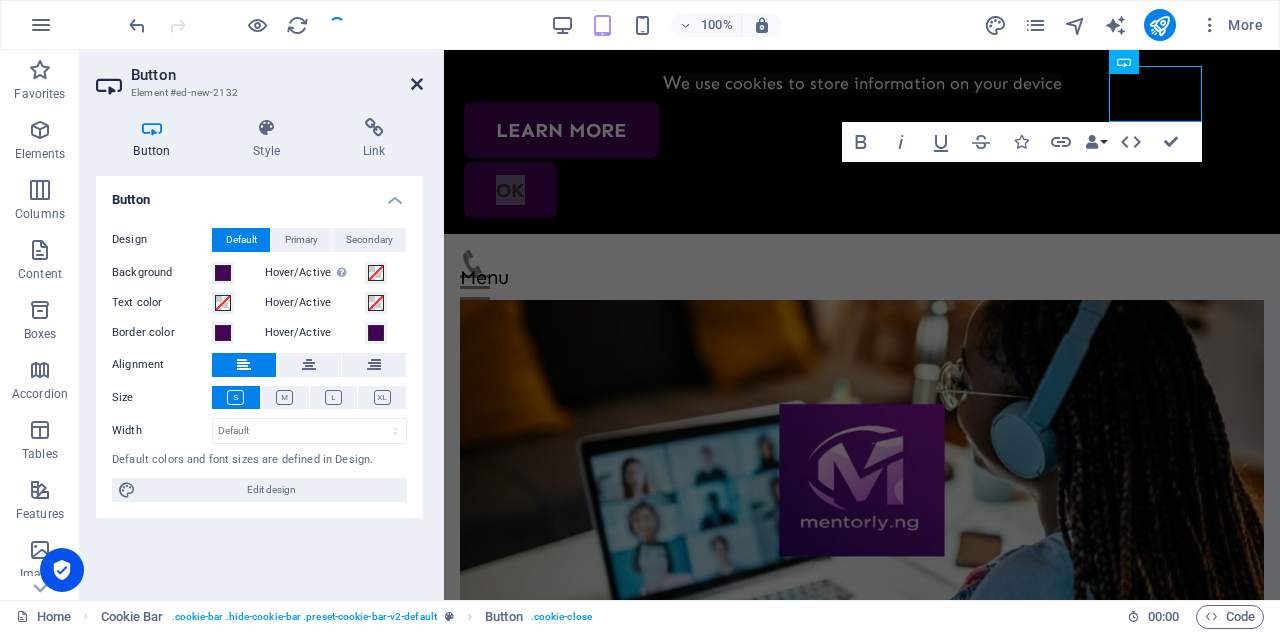 click at bounding box center (417, 84) 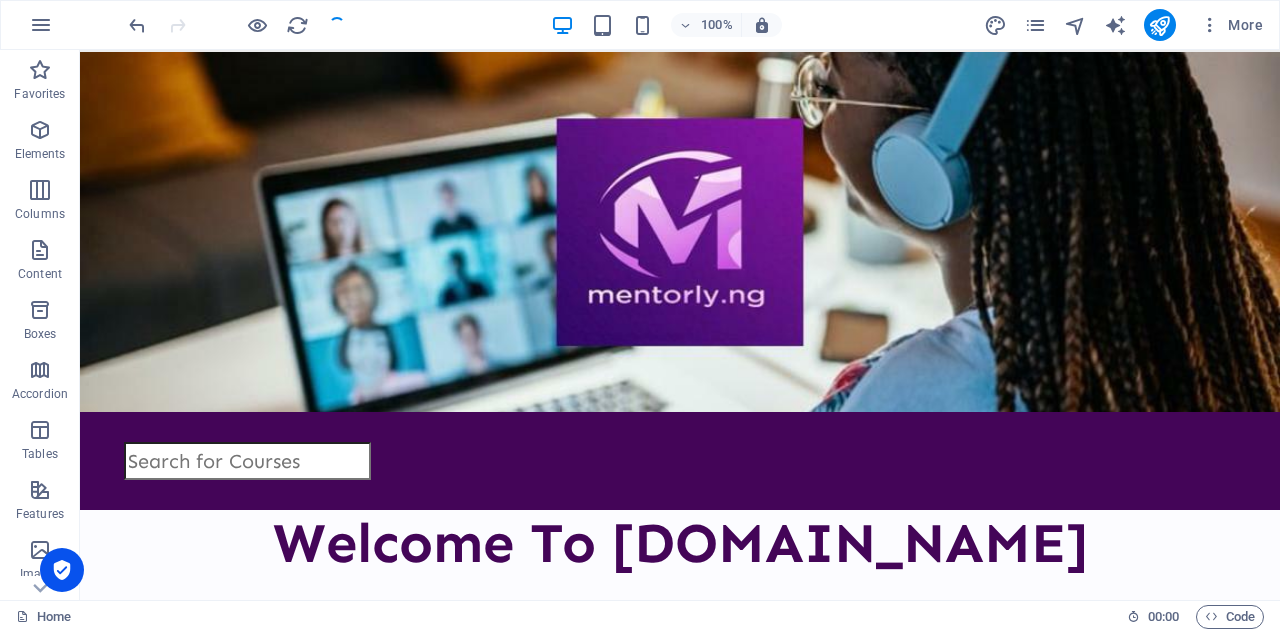 scroll, scrollTop: 0, scrollLeft: 0, axis: both 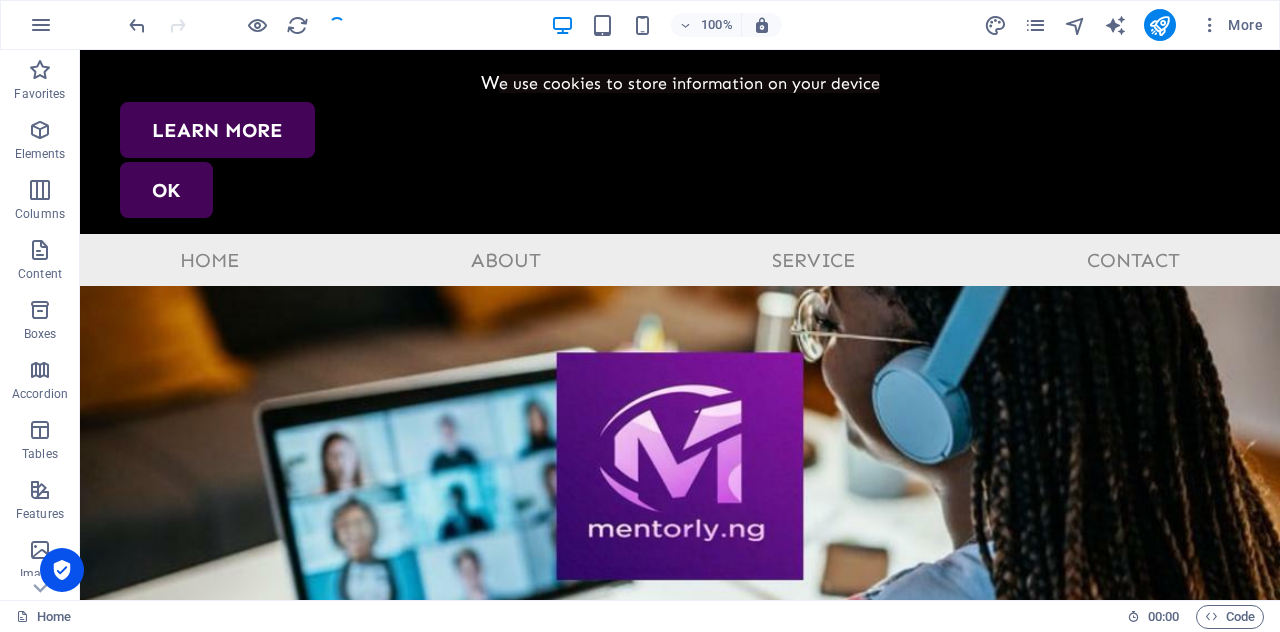 click at bounding box center [237, 25] 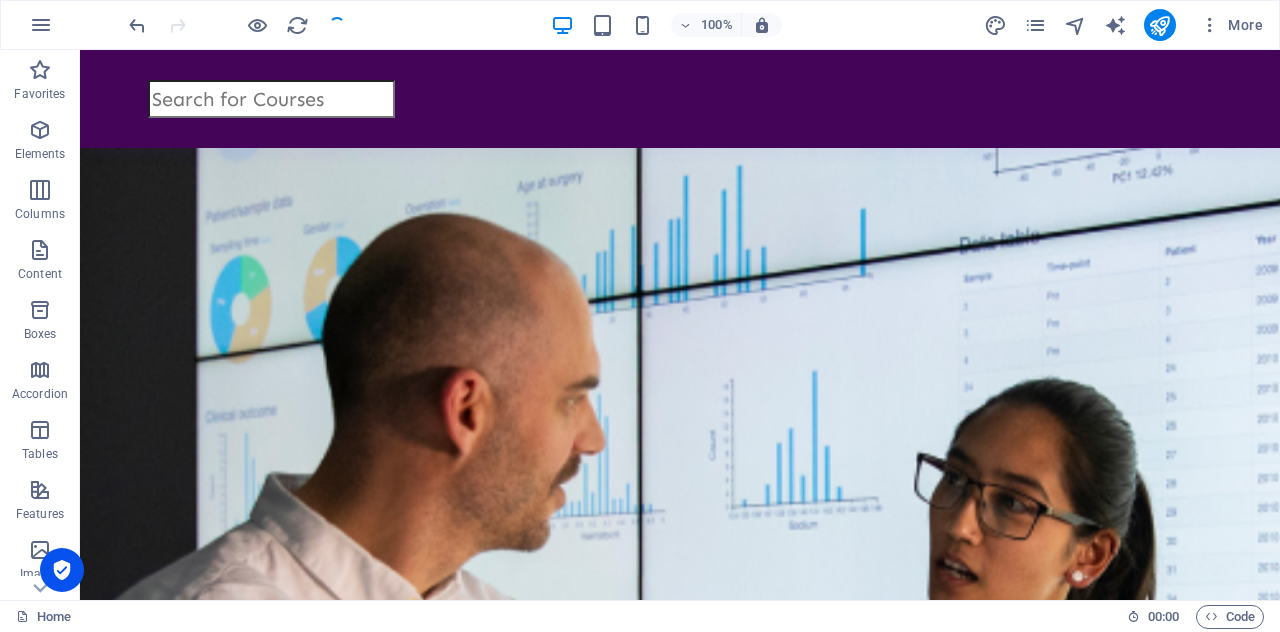 scroll, scrollTop: 1207, scrollLeft: 0, axis: vertical 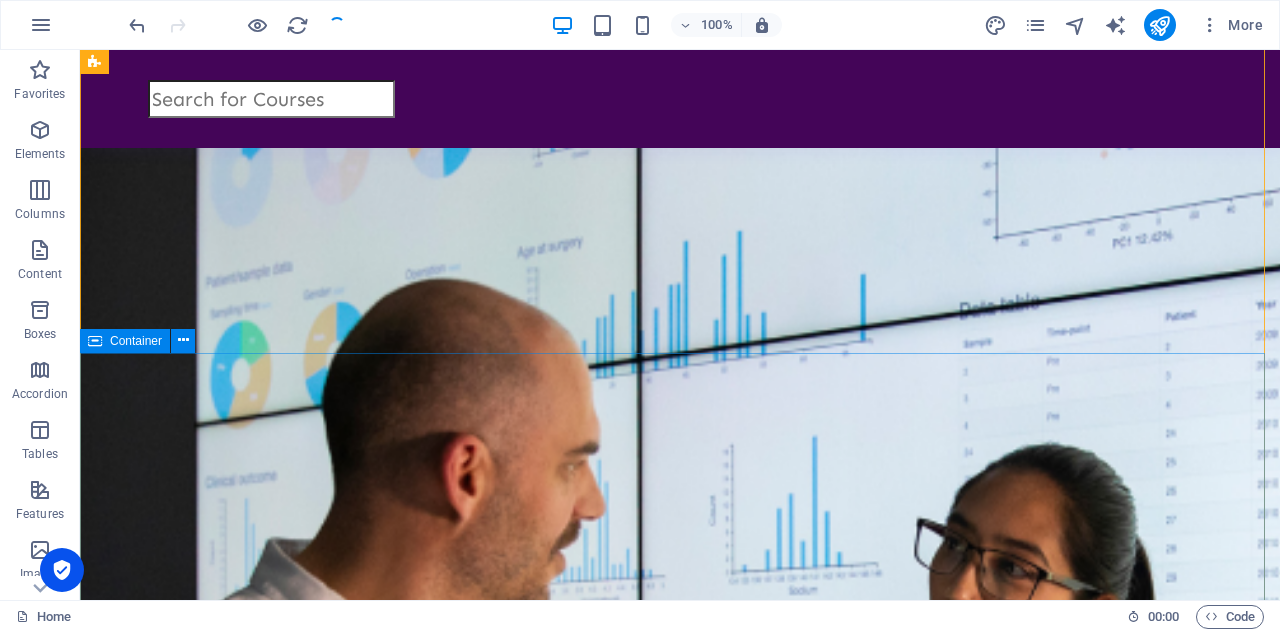 click on "Top courses this month We are committed to providing you with the highest quality educational courses, designed to help you achieve your personal and professional goals. Business Skills Development Our Business Skills Development course provides training on essential business skills. Students learn... Lifetime Access ₦32,500 Search Engine Optimization Our SEO course teaches students to optimize websites for search engines. With practical training and... Lifetime Access ₦38,000 The Art of Customer Service Our Customer Service course teaches students to provide exceptional customer service. With practical training and... Lifetime Access ₦21,900 Entreprenuership Our Entrepreneurship course provides training on starting and growing a successful... Lifetime Access ₦51,900 Cryptocurrencies Our Cryptocurrencies course teaches students to trade cryptocurrencies. With practical training and real-world... Lifetime Access ₦71,300 Forex Trading Lifetime Access ₦274,000  Previous Next  All Courses" at bounding box center (680, 5149) 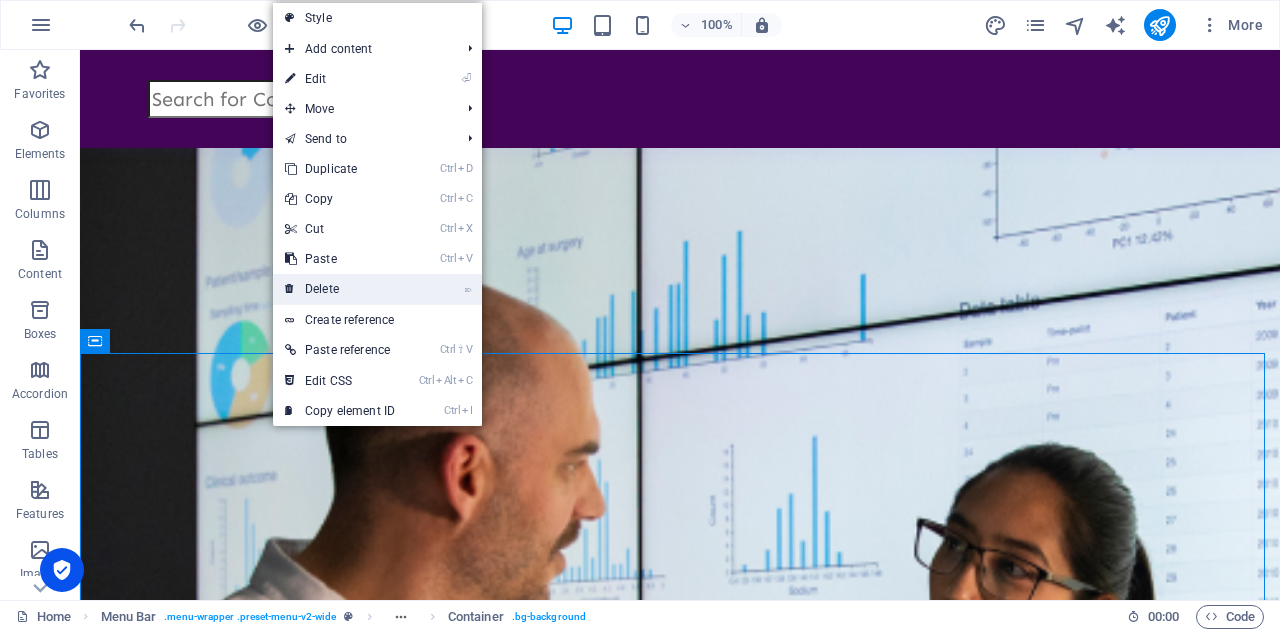 click on "⌦  Delete" at bounding box center [340, 289] 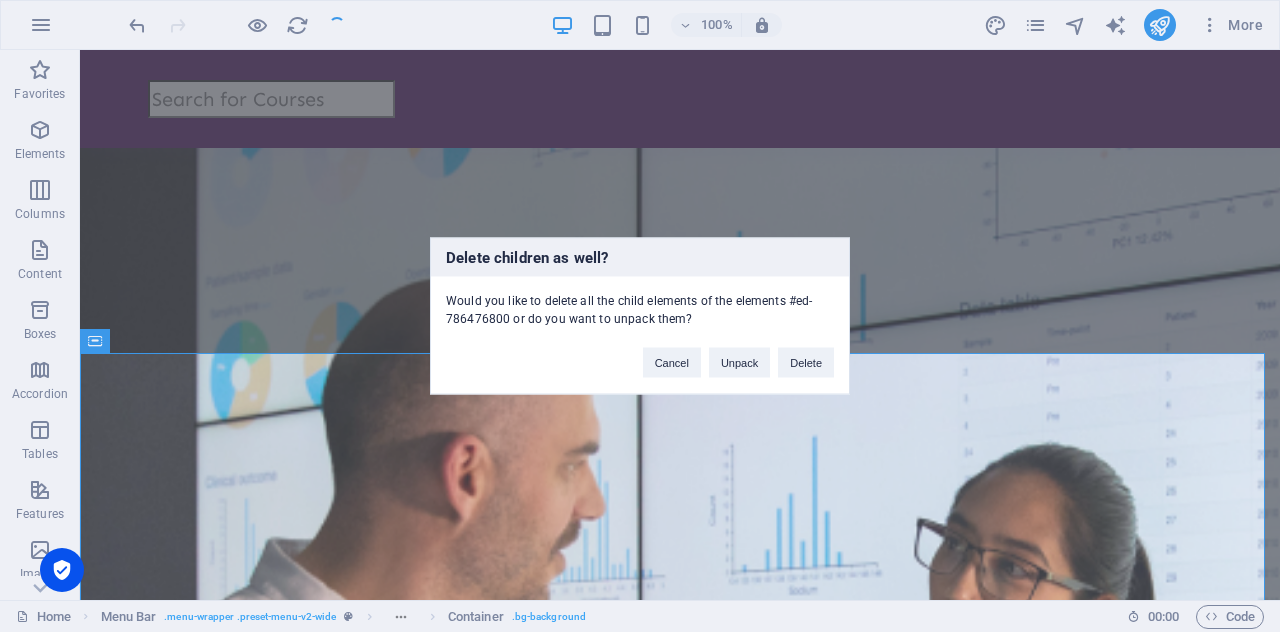 click on "Delete" at bounding box center (806, 363) 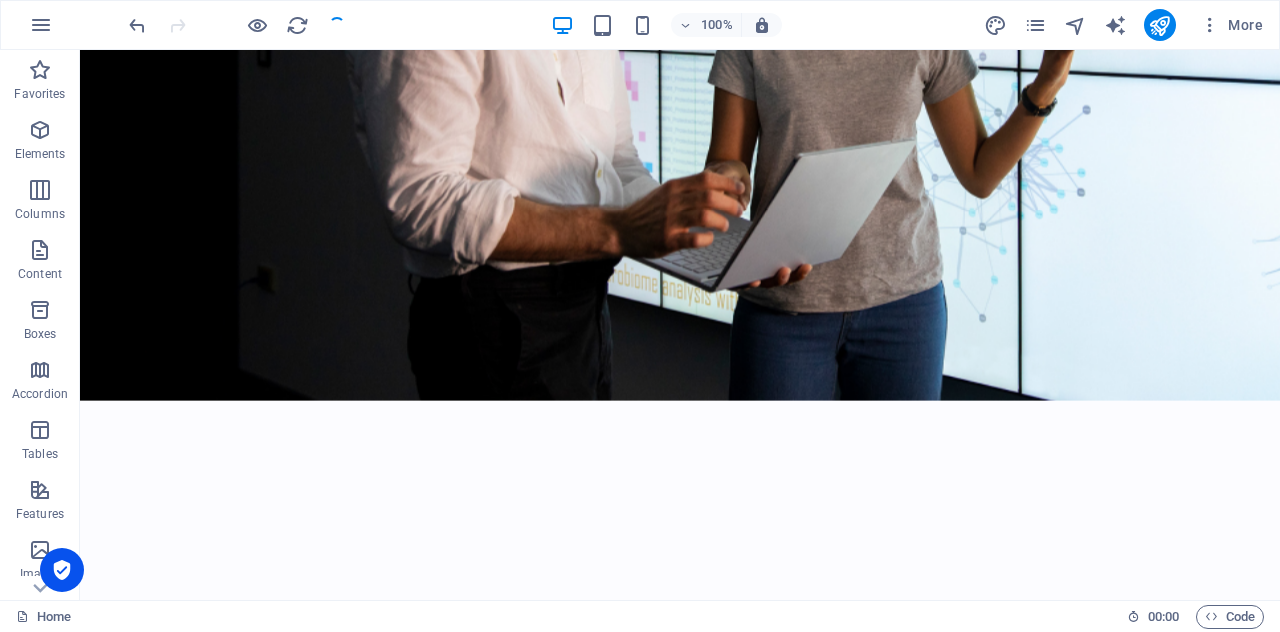scroll, scrollTop: 535, scrollLeft: 0, axis: vertical 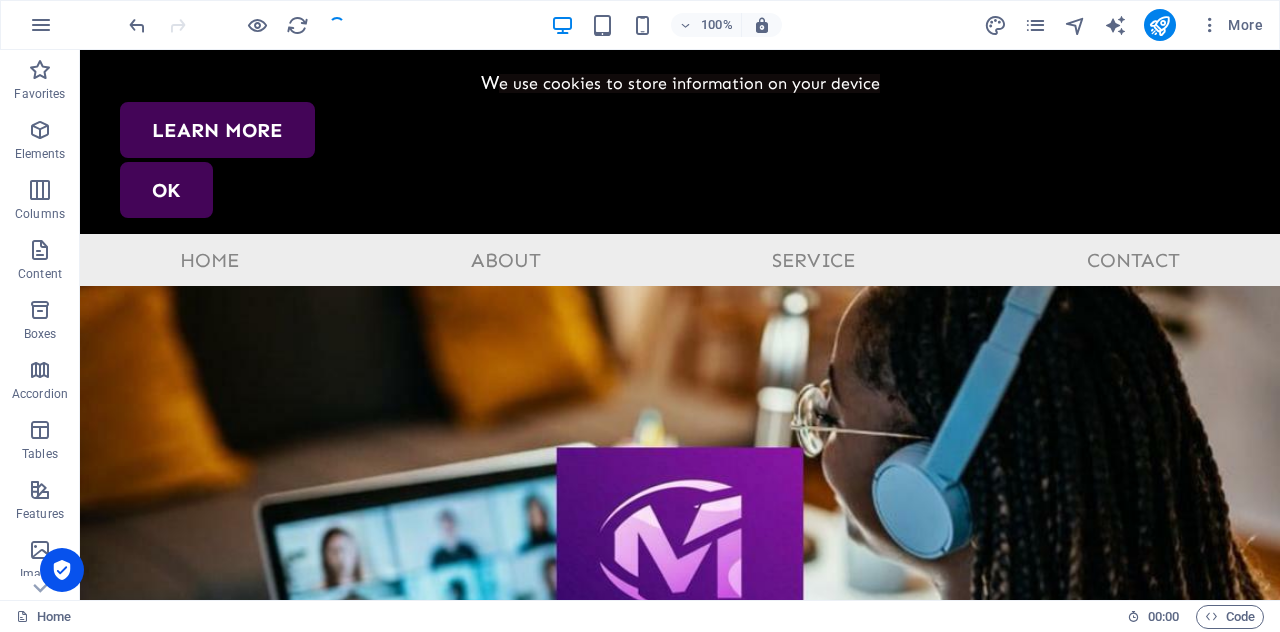 drag, startPoint x: 1279, startPoint y: 272, endPoint x: 1359, endPoint y: 57, distance: 229.4014 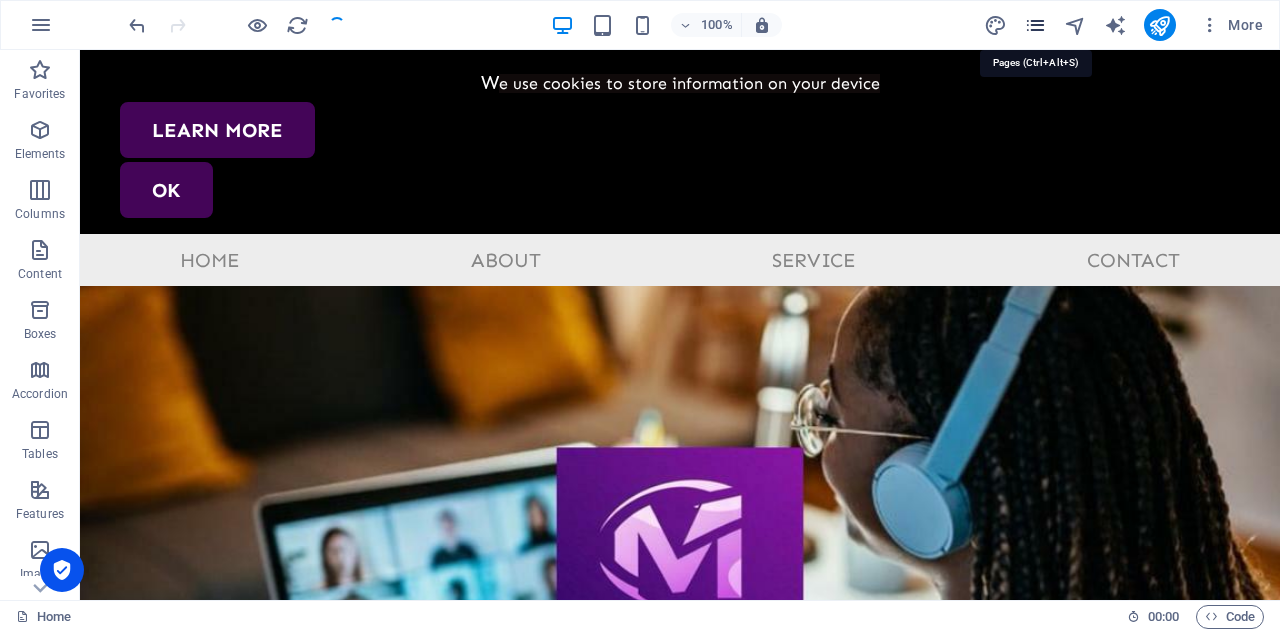 click at bounding box center [1035, 25] 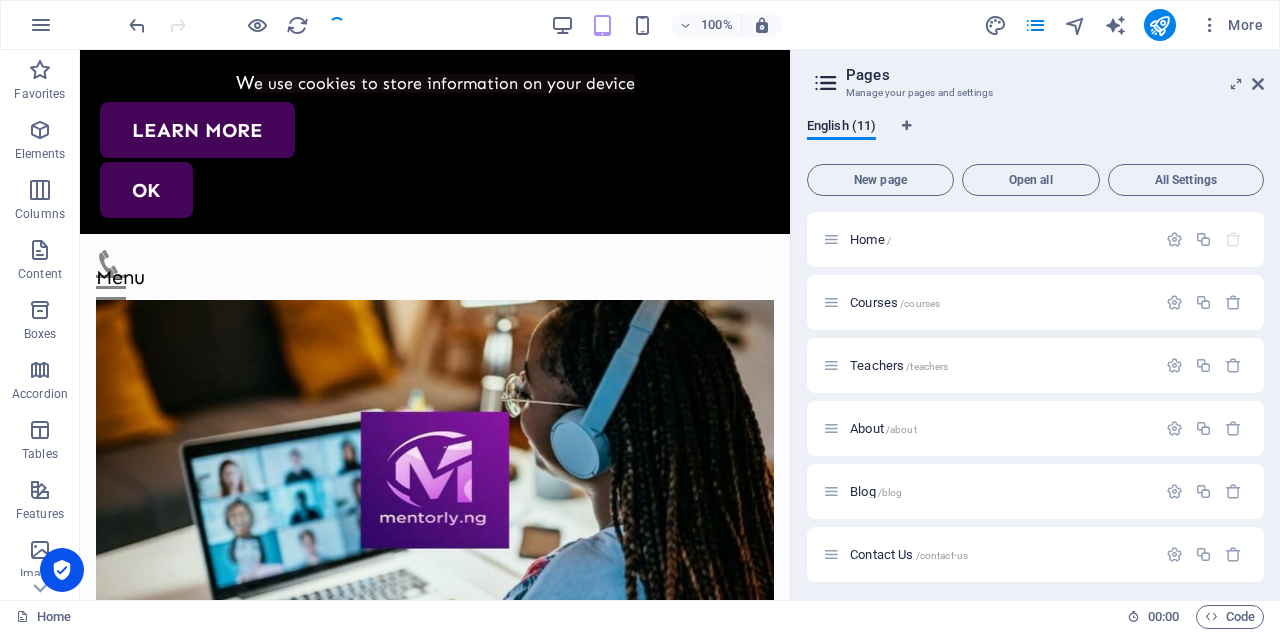 click on "Pages" at bounding box center [1055, 75] 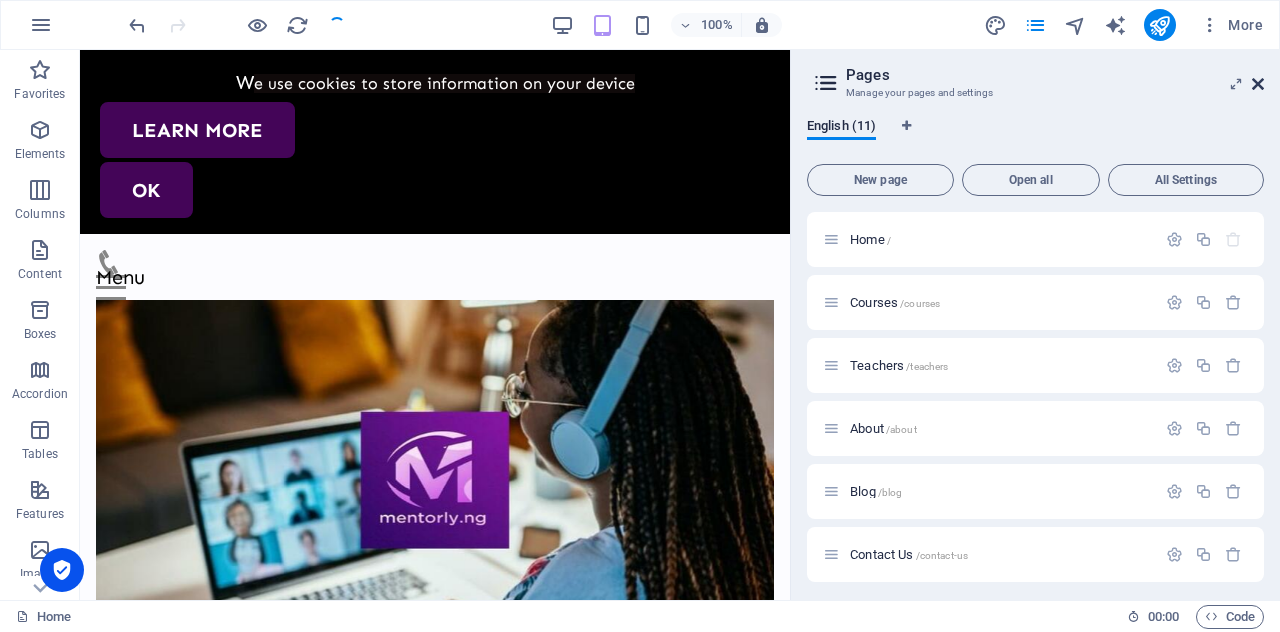 click at bounding box center [1258, 84] 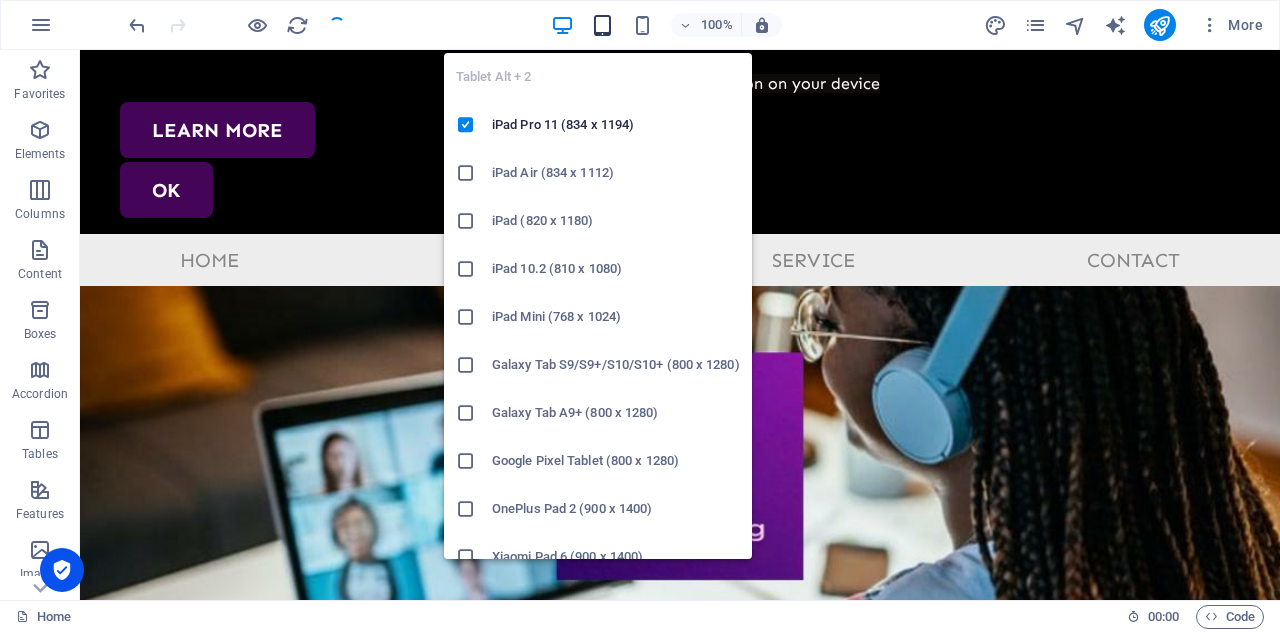 click at bounding box center [602, 25] 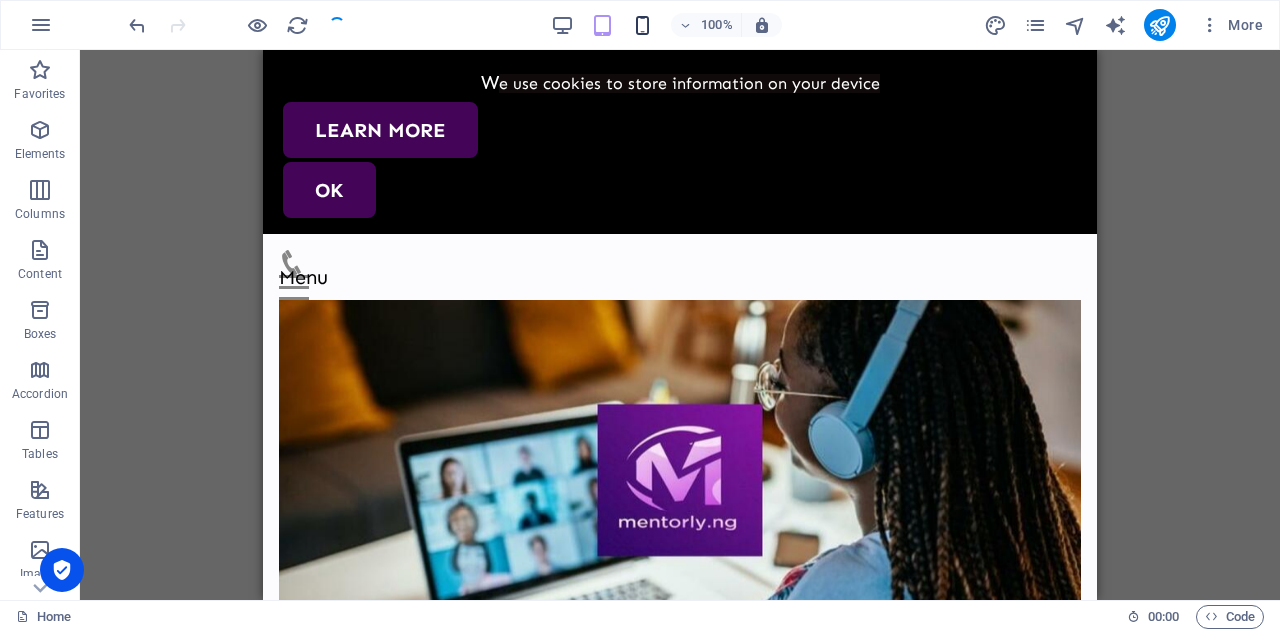 click at bounding box center [643, 25] 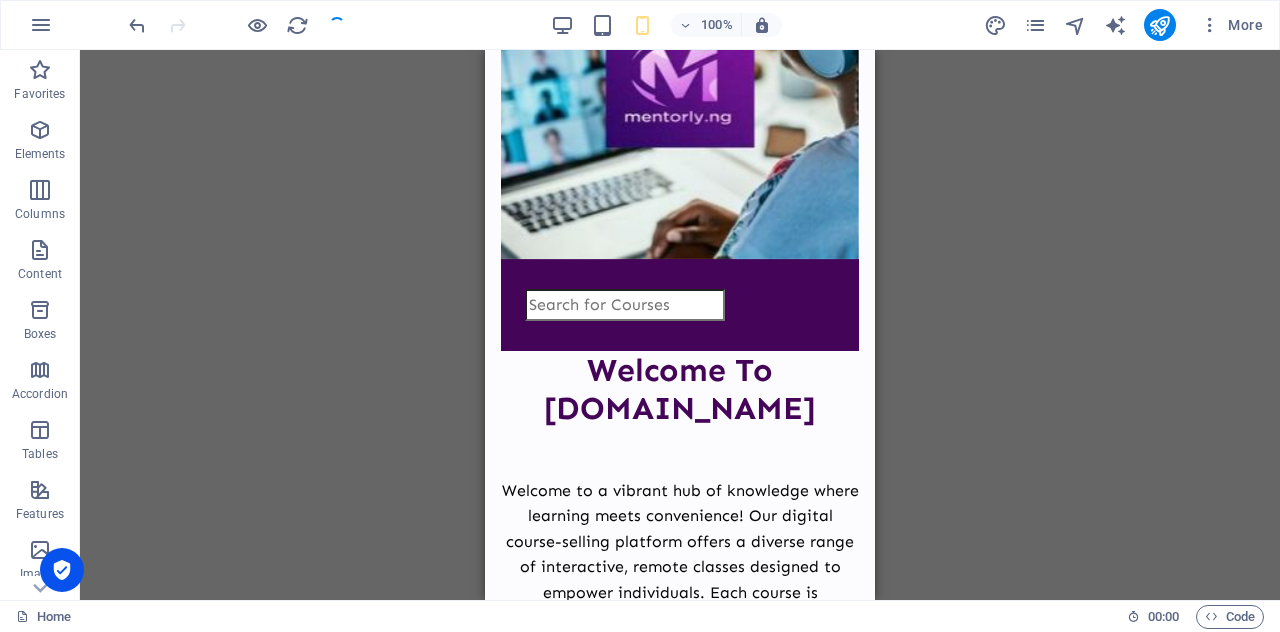 scroll, scrollTop: 0, scrollLeft: 0, axis: both 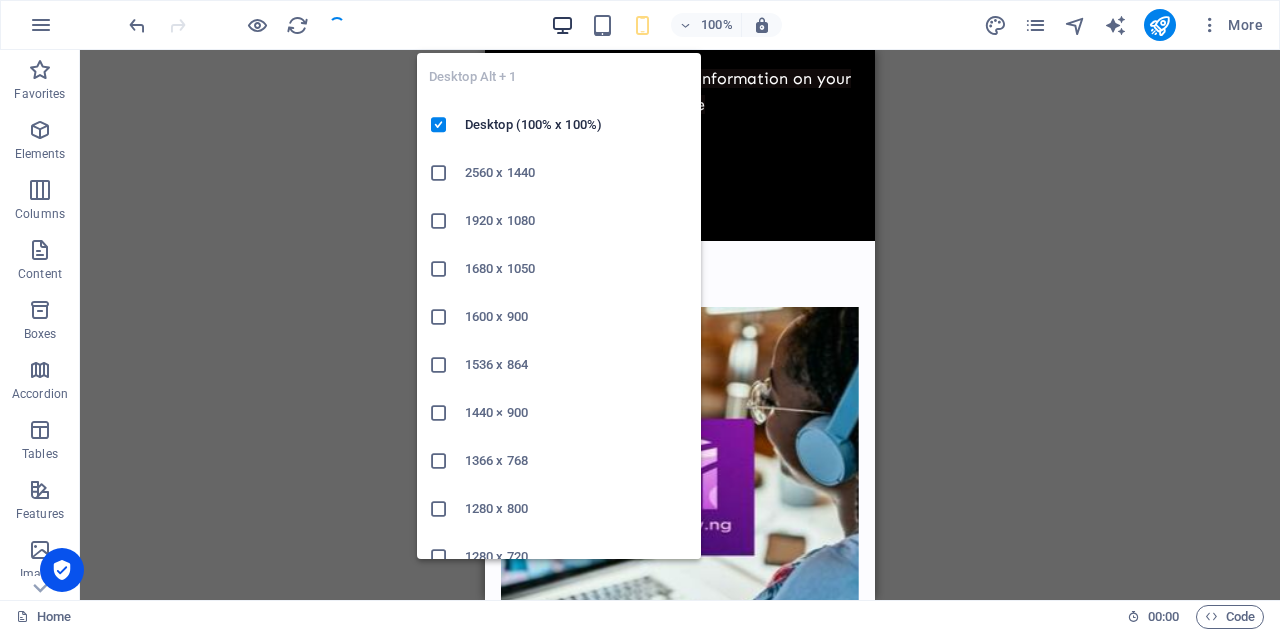 click at bounding box center [562, 25] 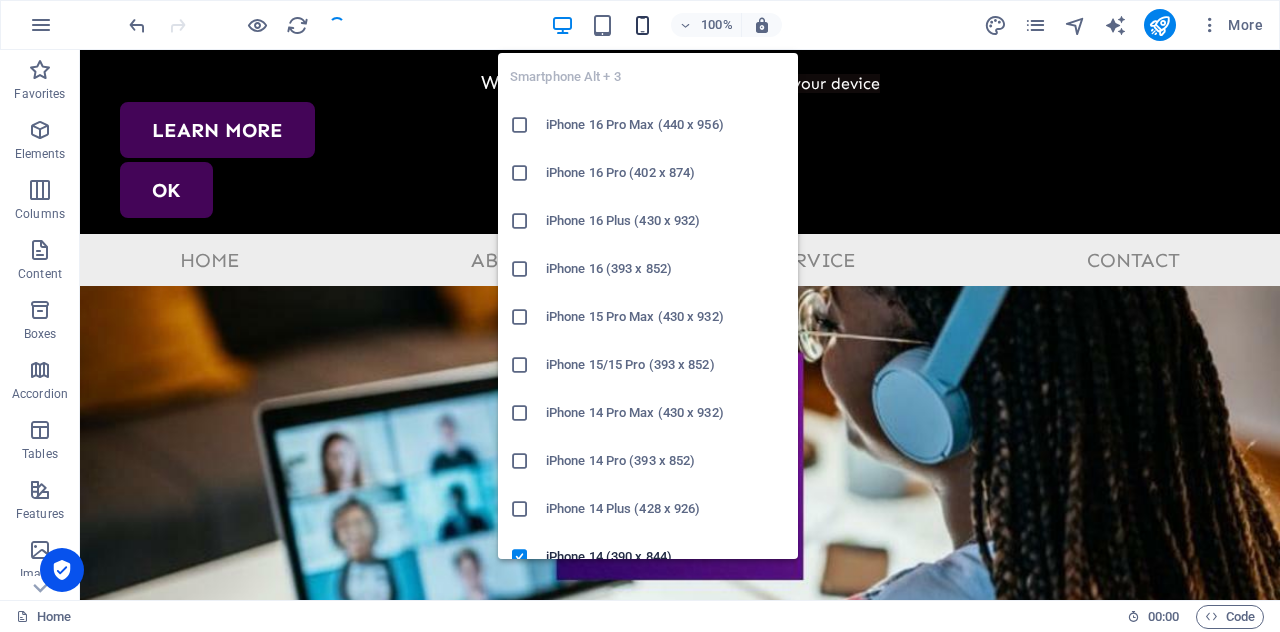 click at bounding box center (642, 25) 